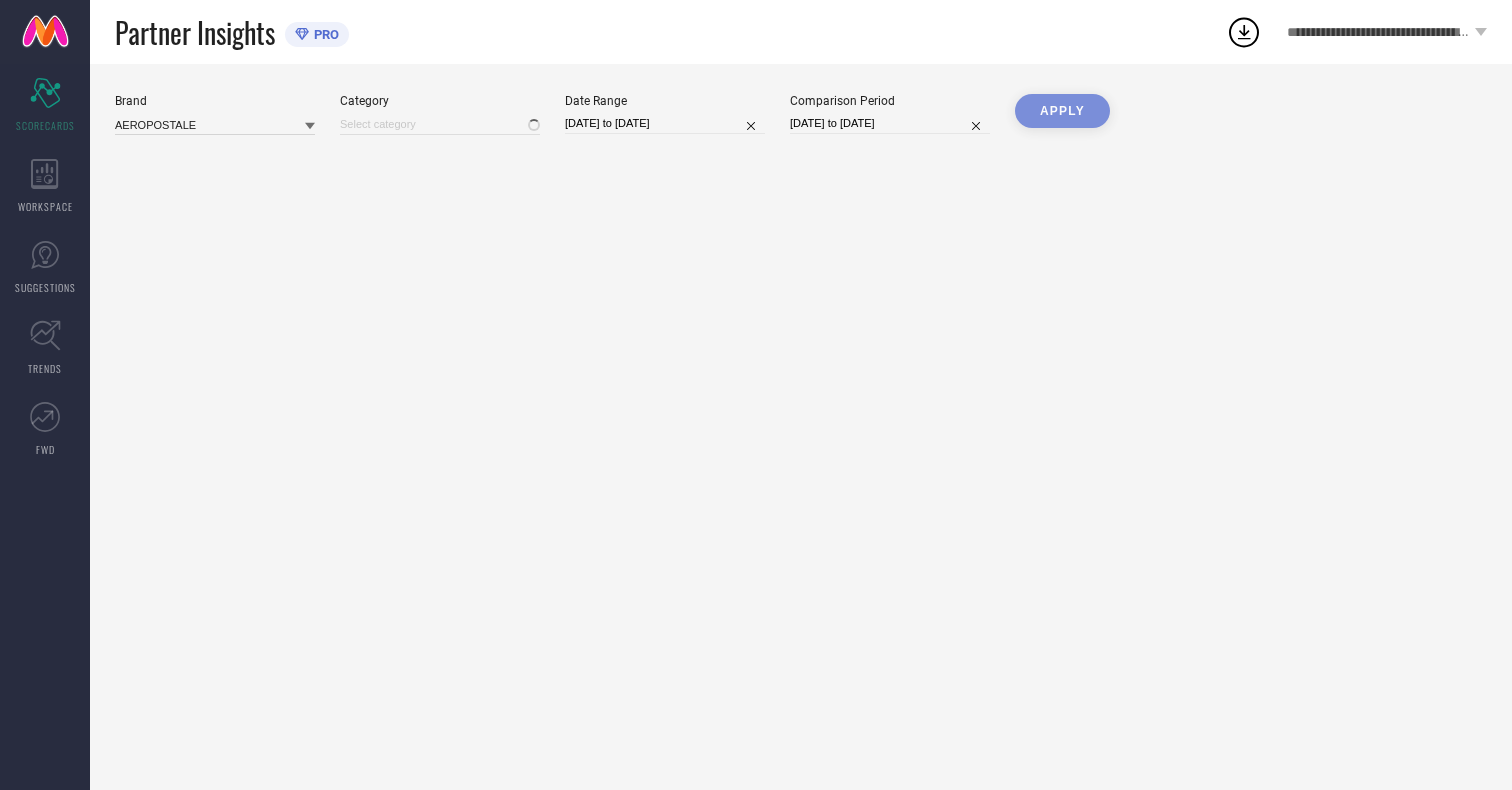 type on "All" 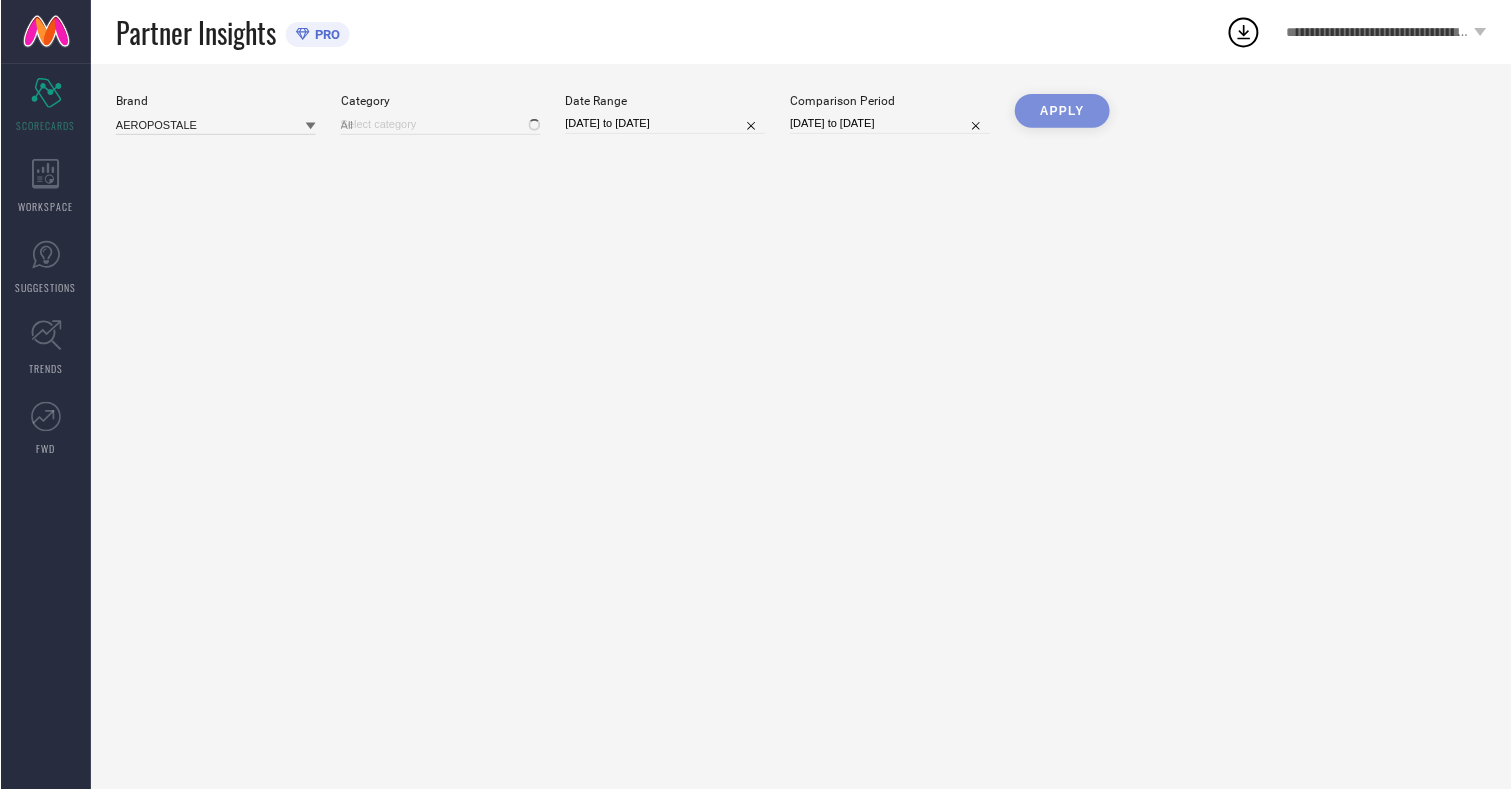scroll, scrollTop: 0, scrollLeft: 0, axis: both 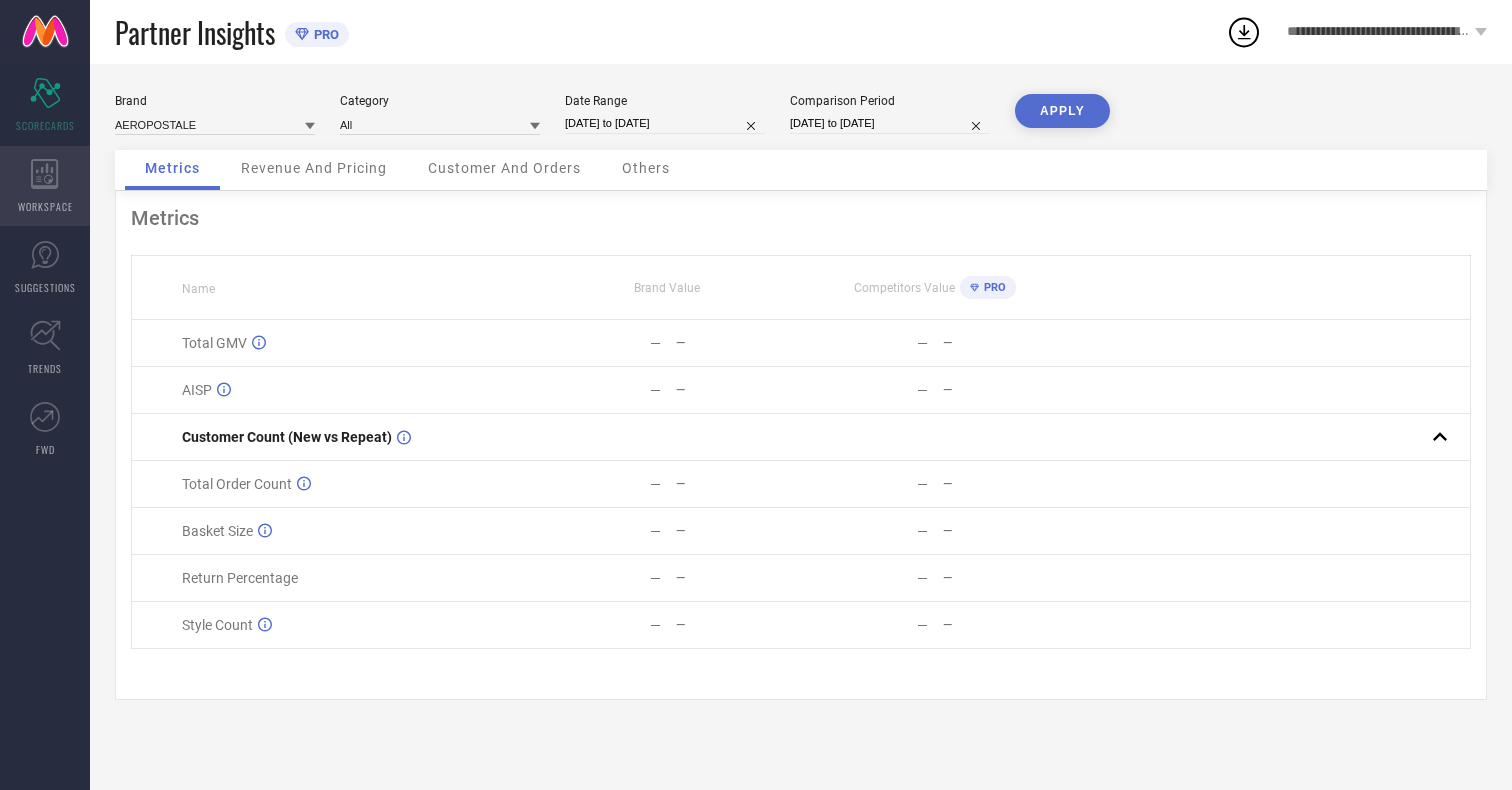 click 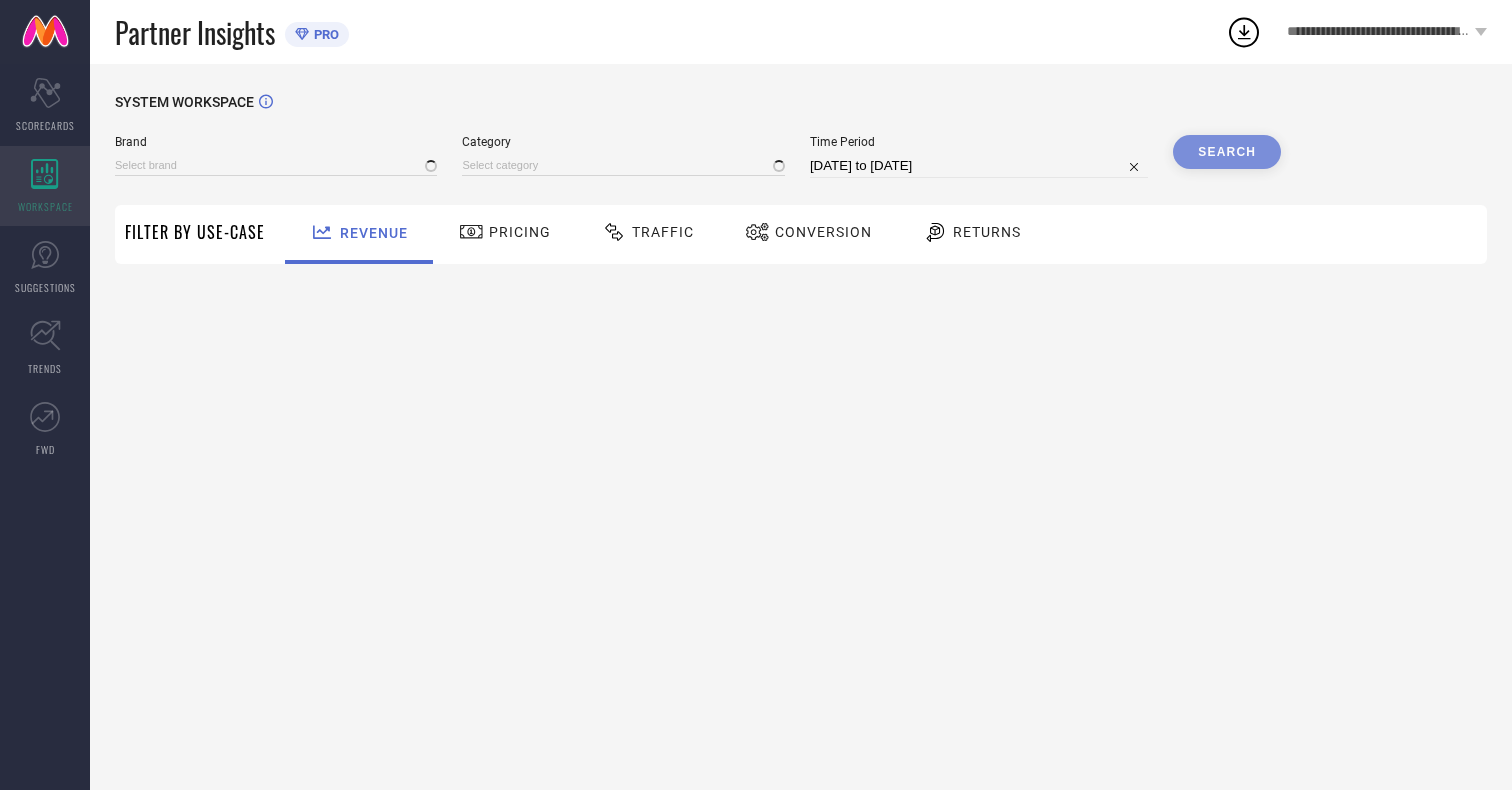 type on "AEROPOSTALE" 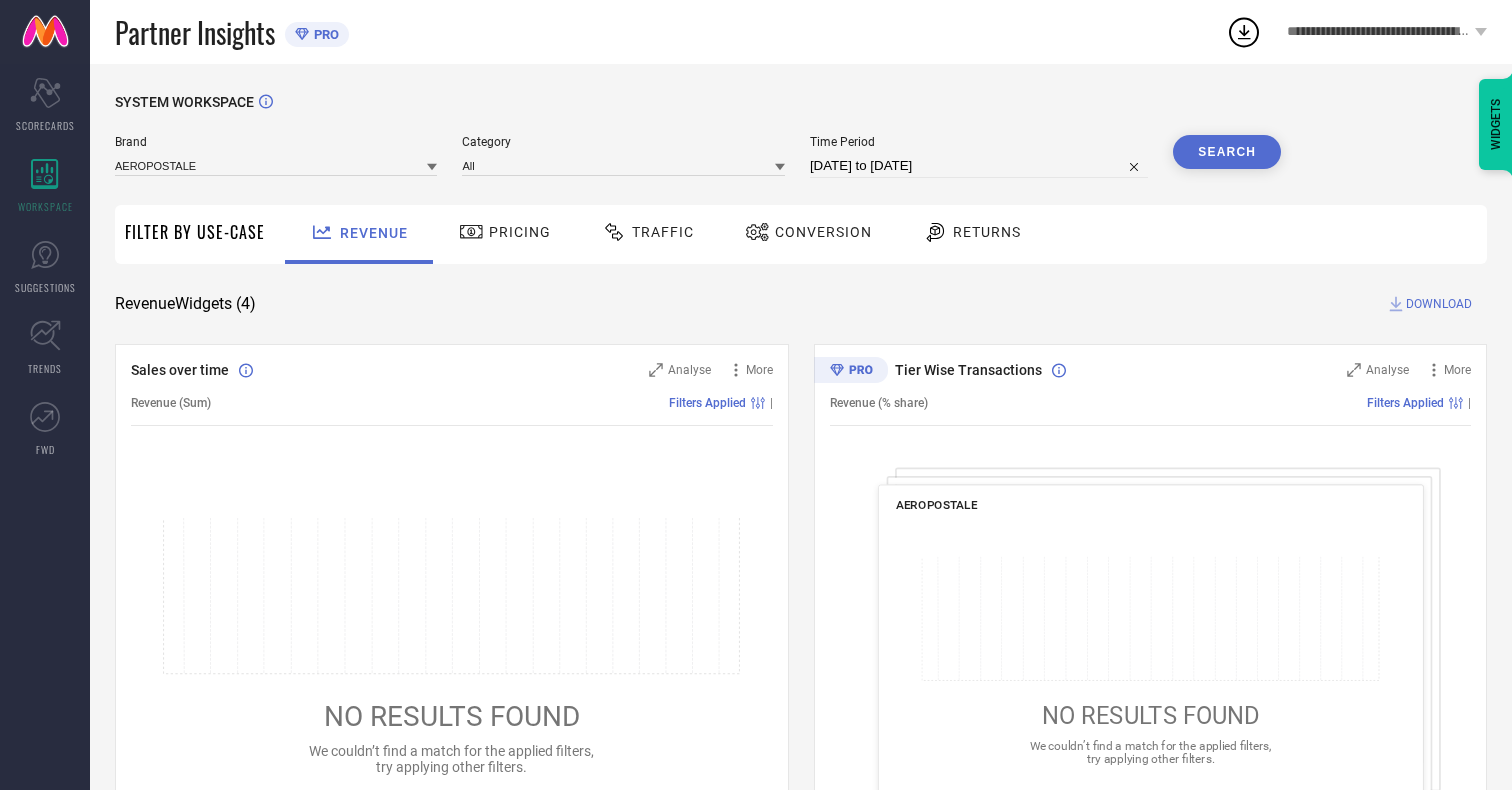 click on "Conversion" at bounding box center [823, 232] 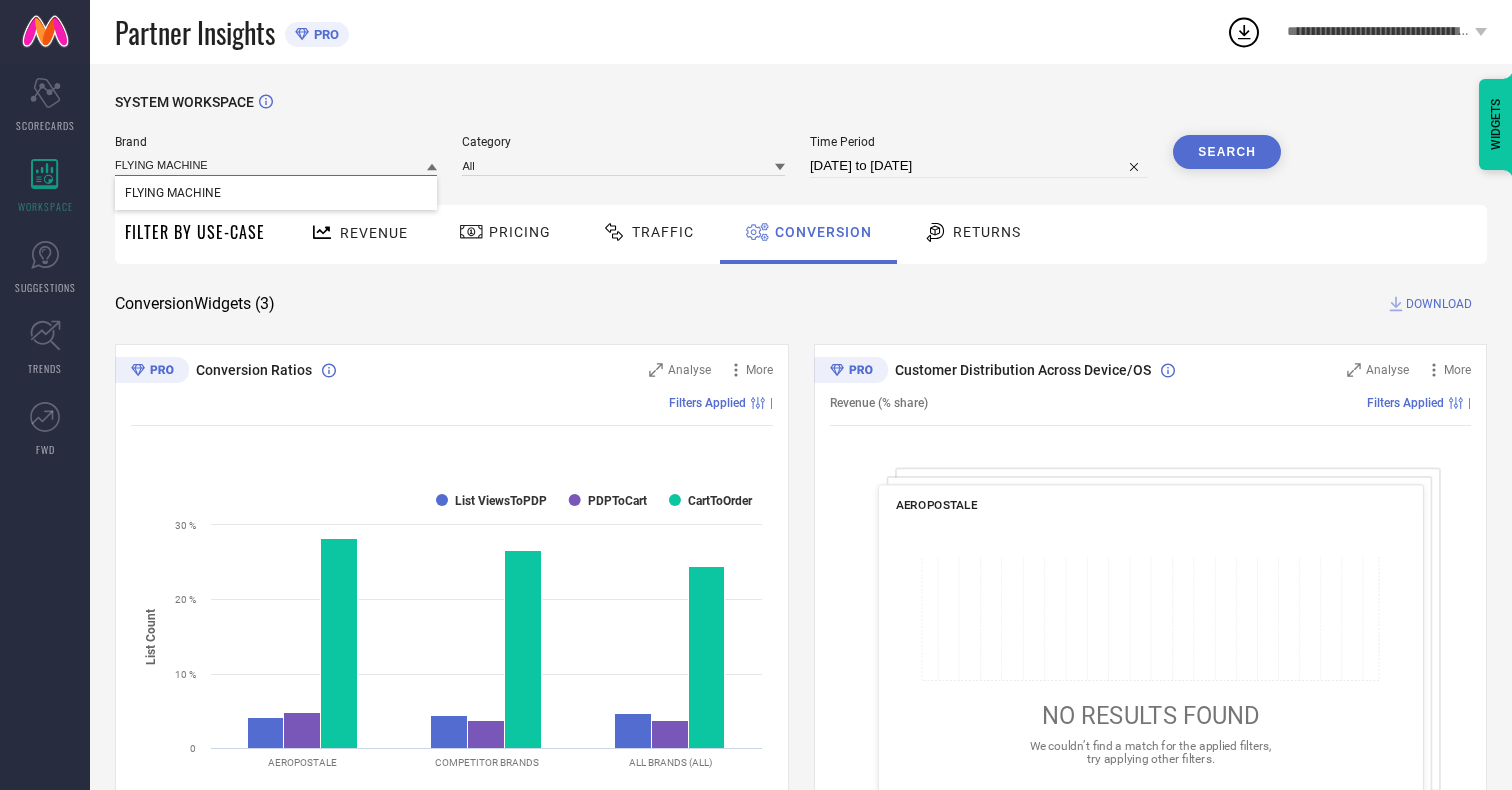 type on "FLYING MACHINE" 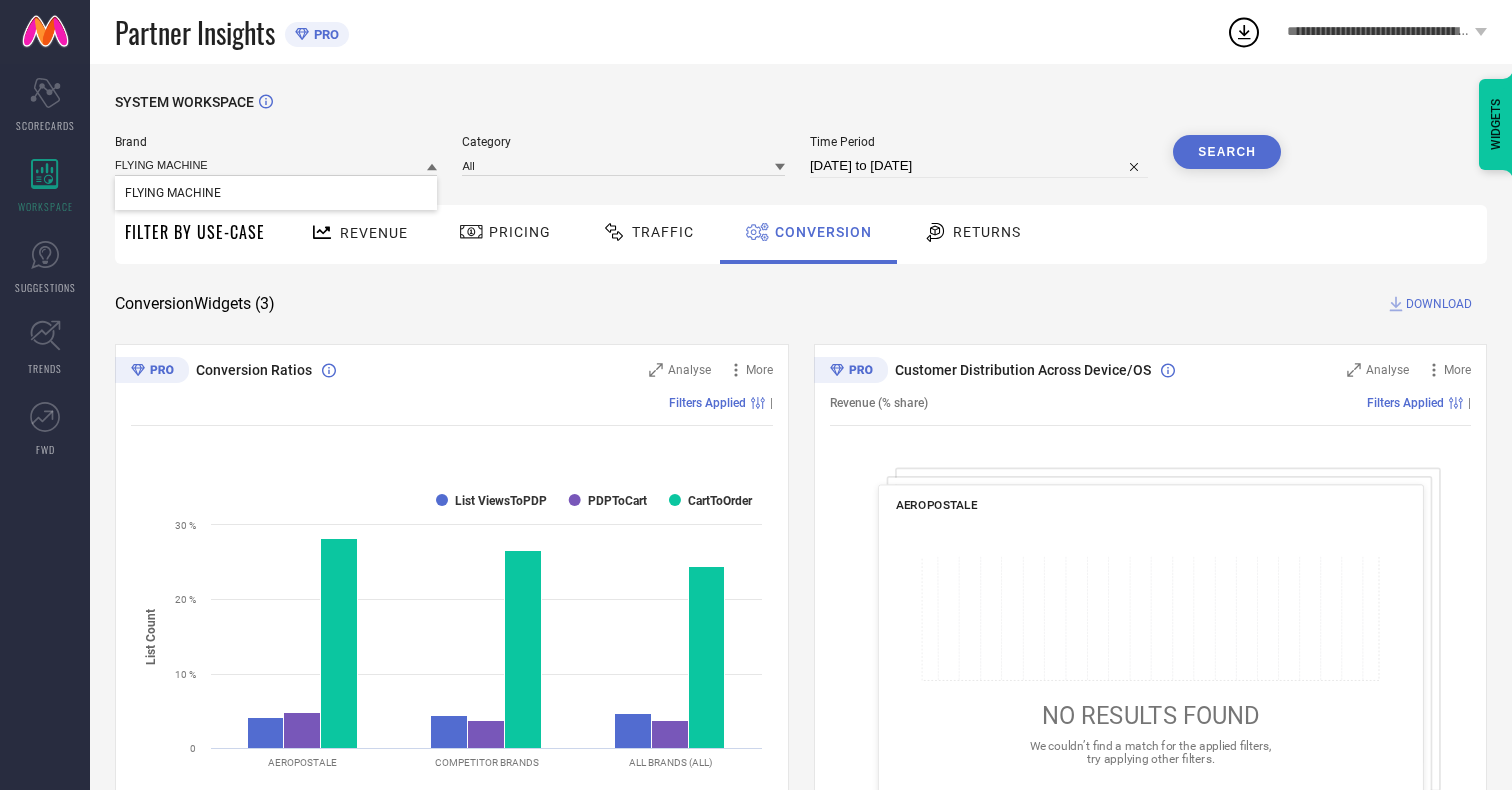 click on "FLYING MACHINE" at bounding box center (173, 193) 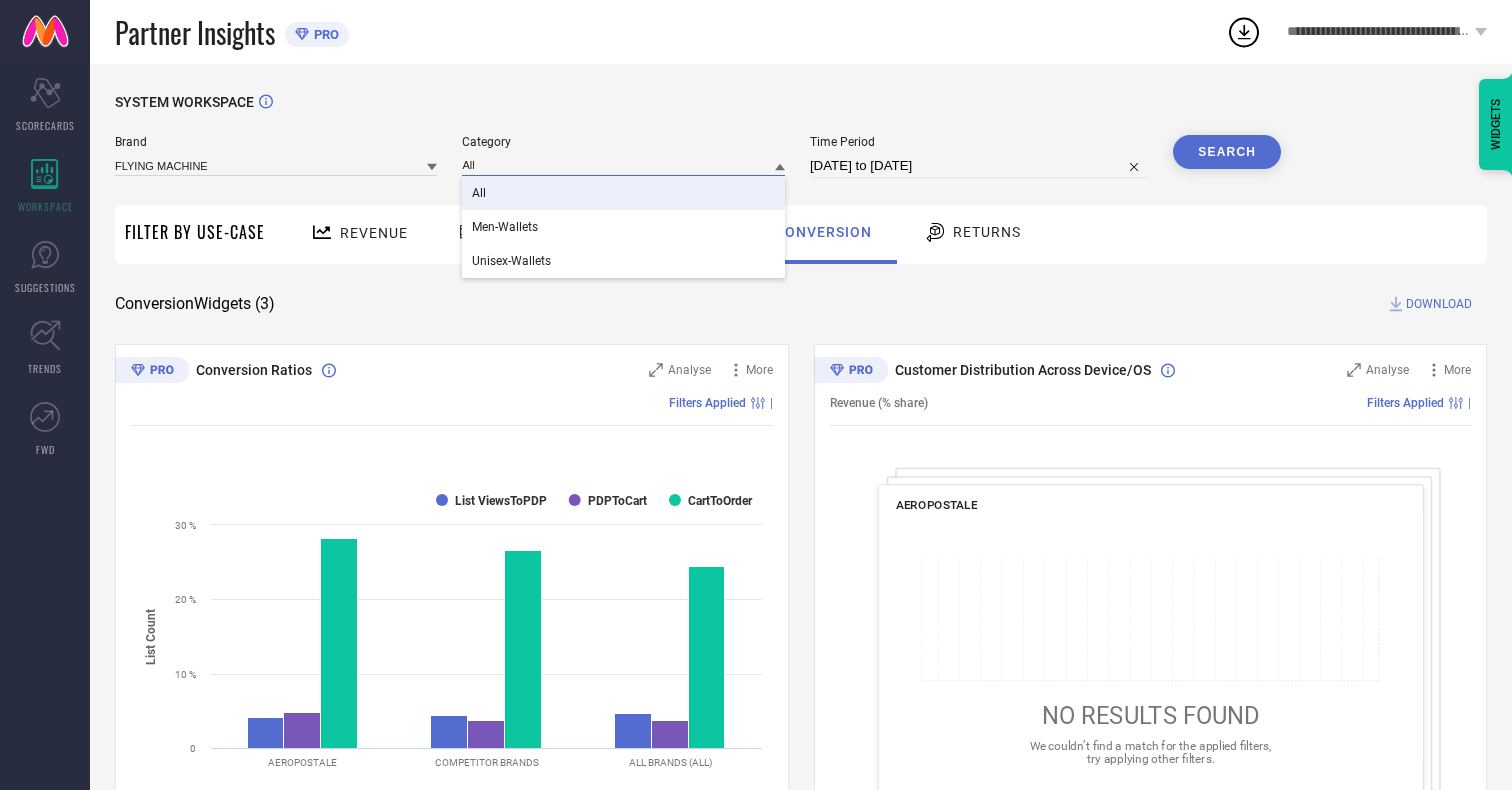 type on "All" 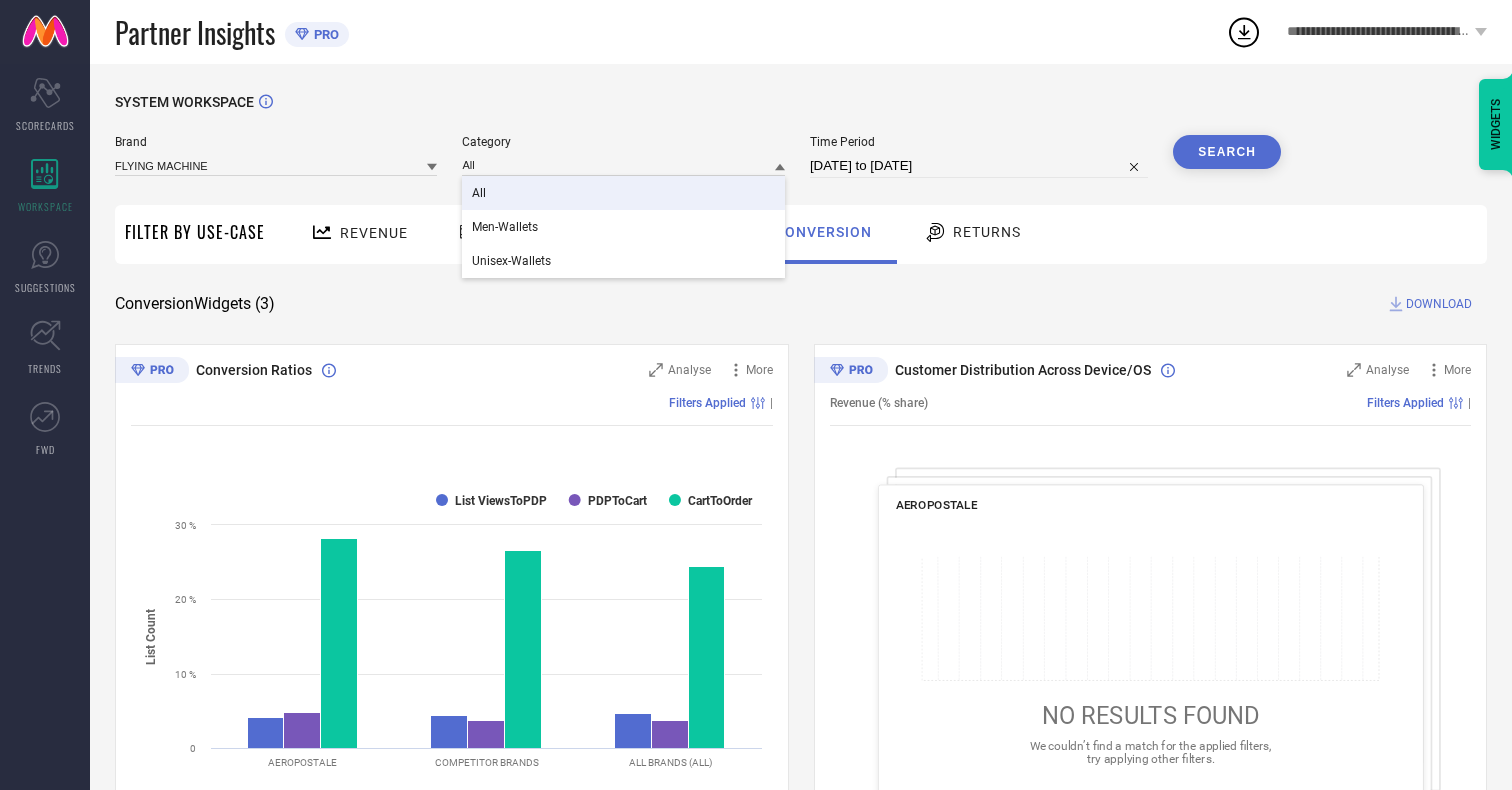 click on "All" at bounding box center [479, 193] 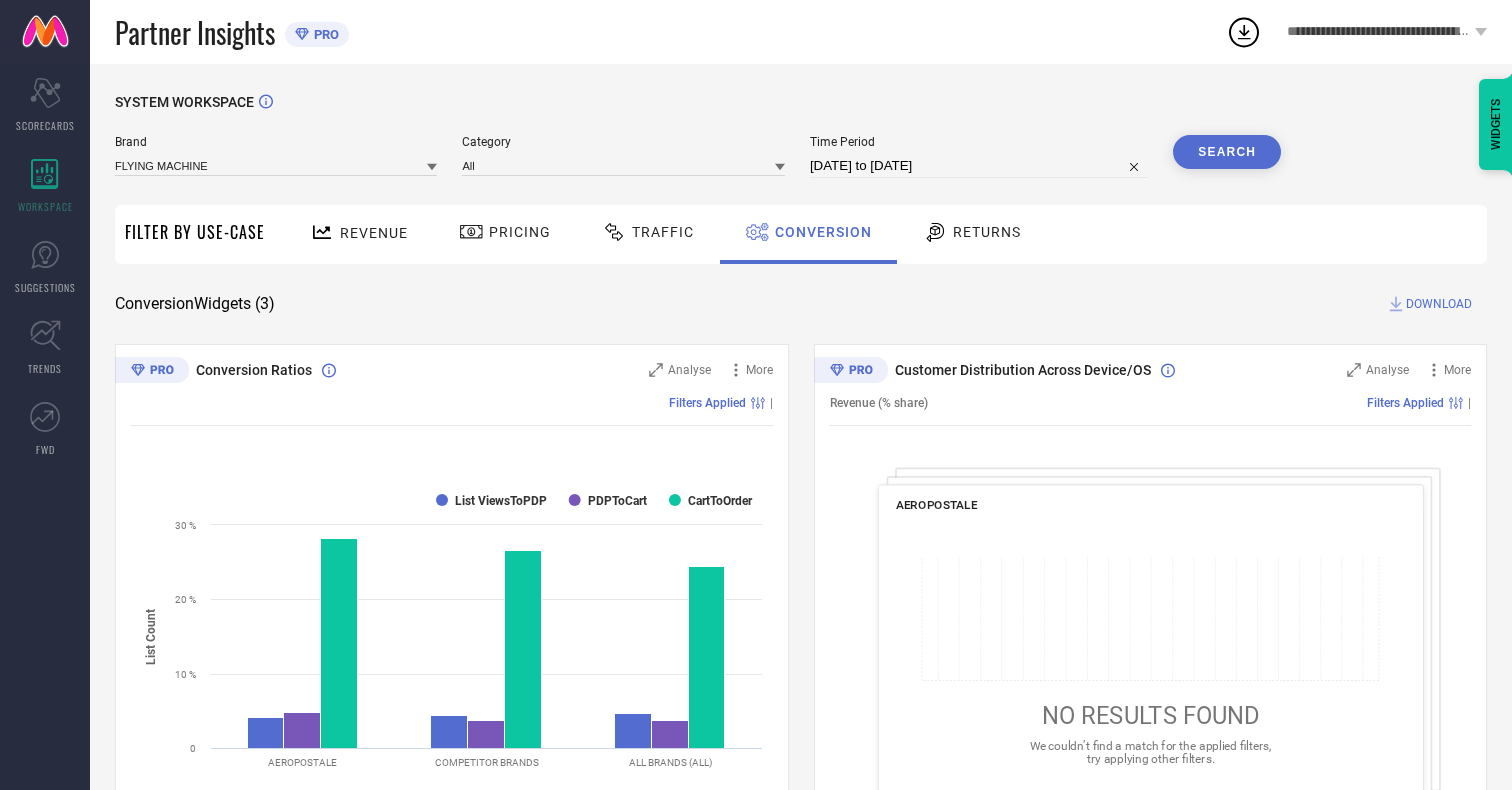 click on "[DATE] to [DATE]" at bounding box center (979, 166) 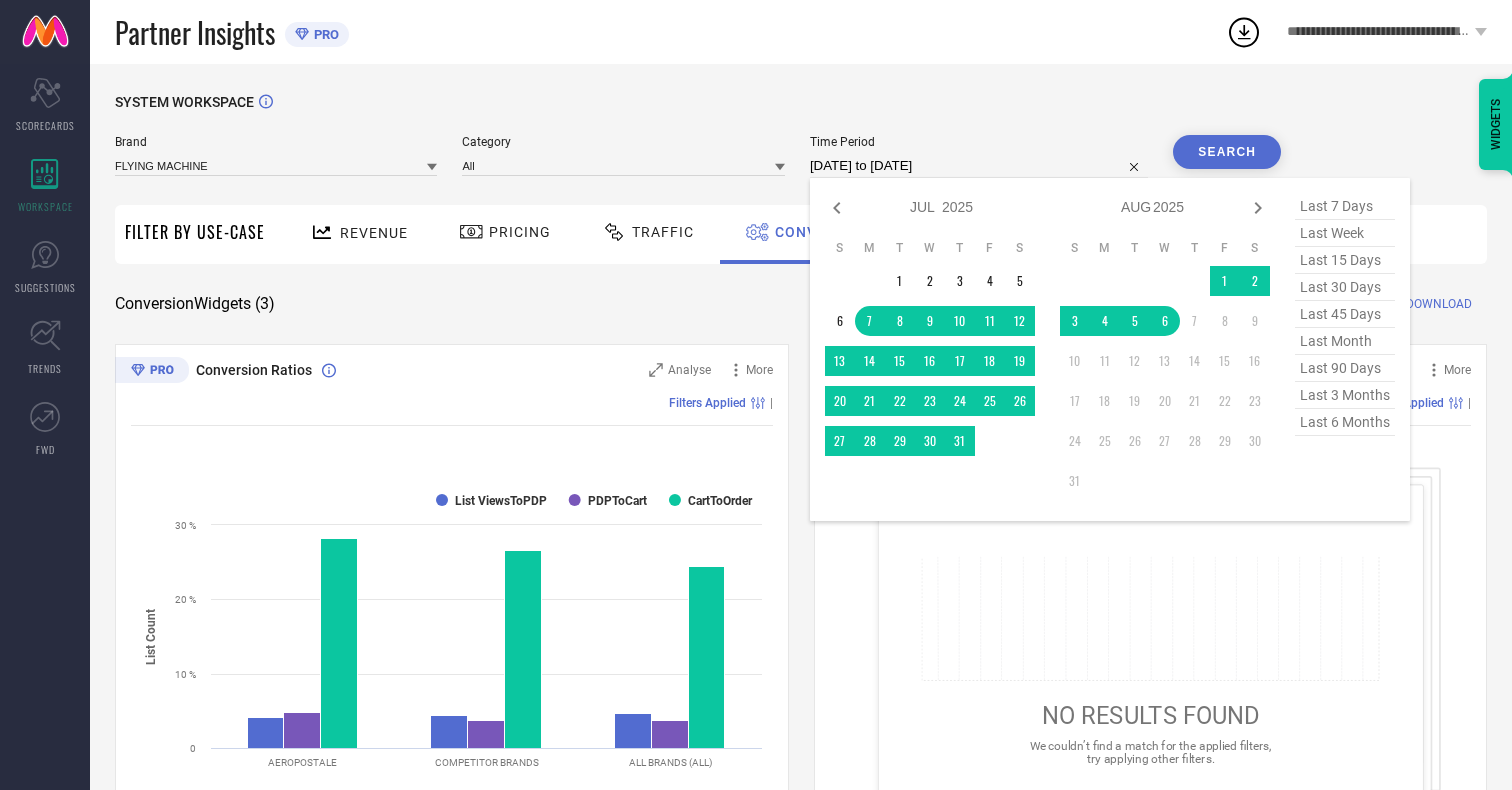 click on "6" at bounding box center [1165, 321] 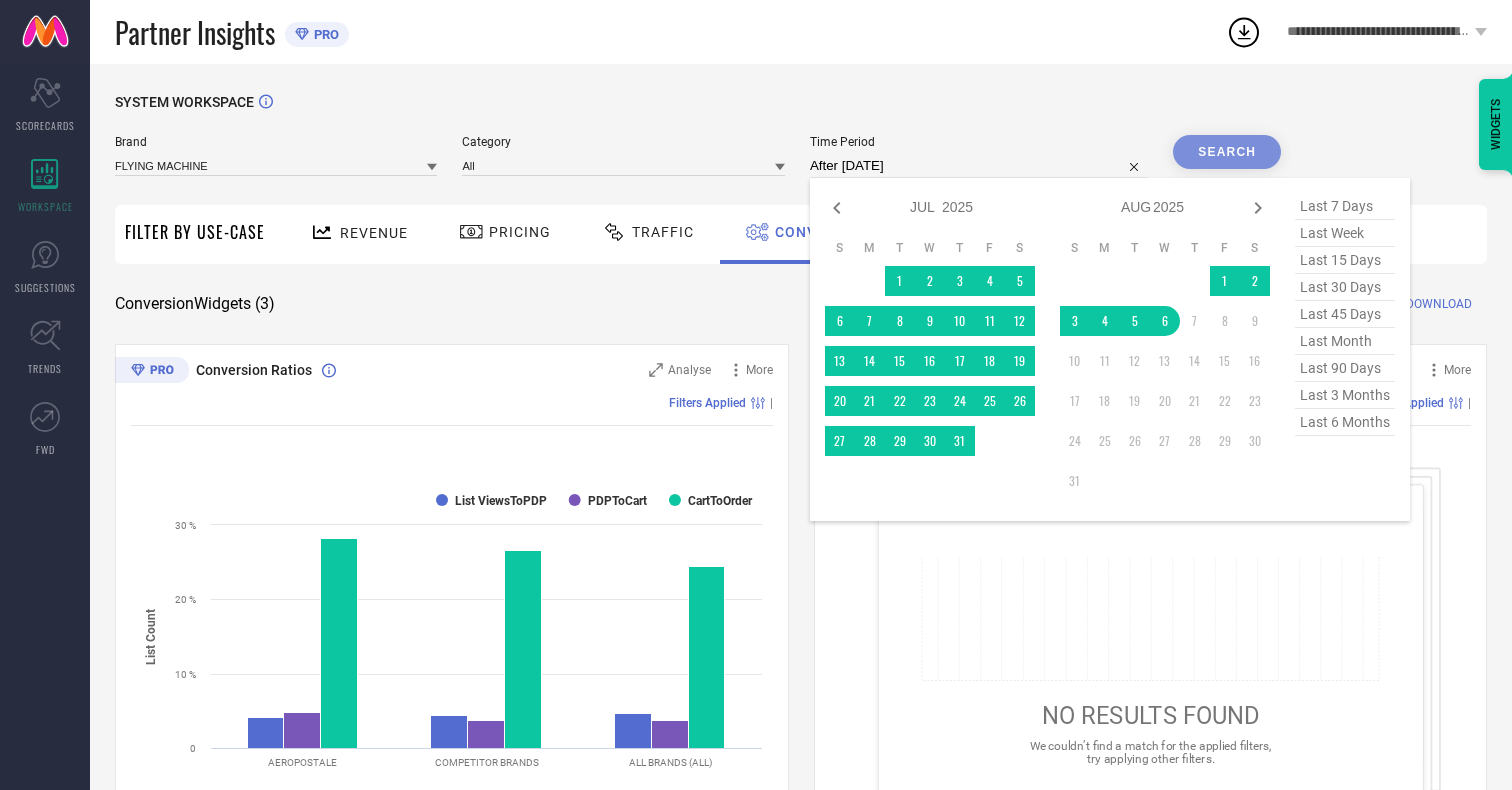 type on "[DATE] to [DATE]" 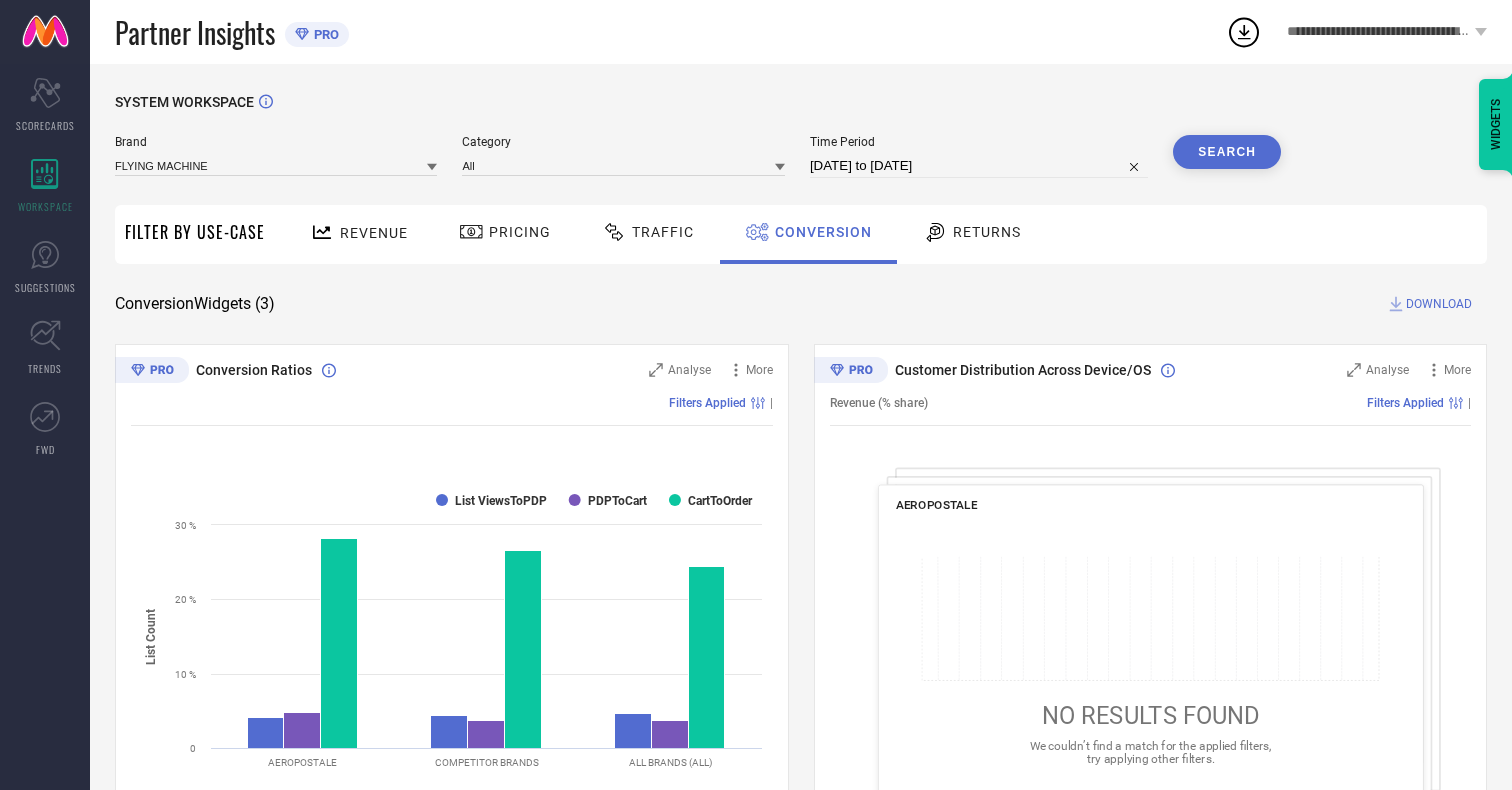 click on "Search" at bounding box center [1227, 152] 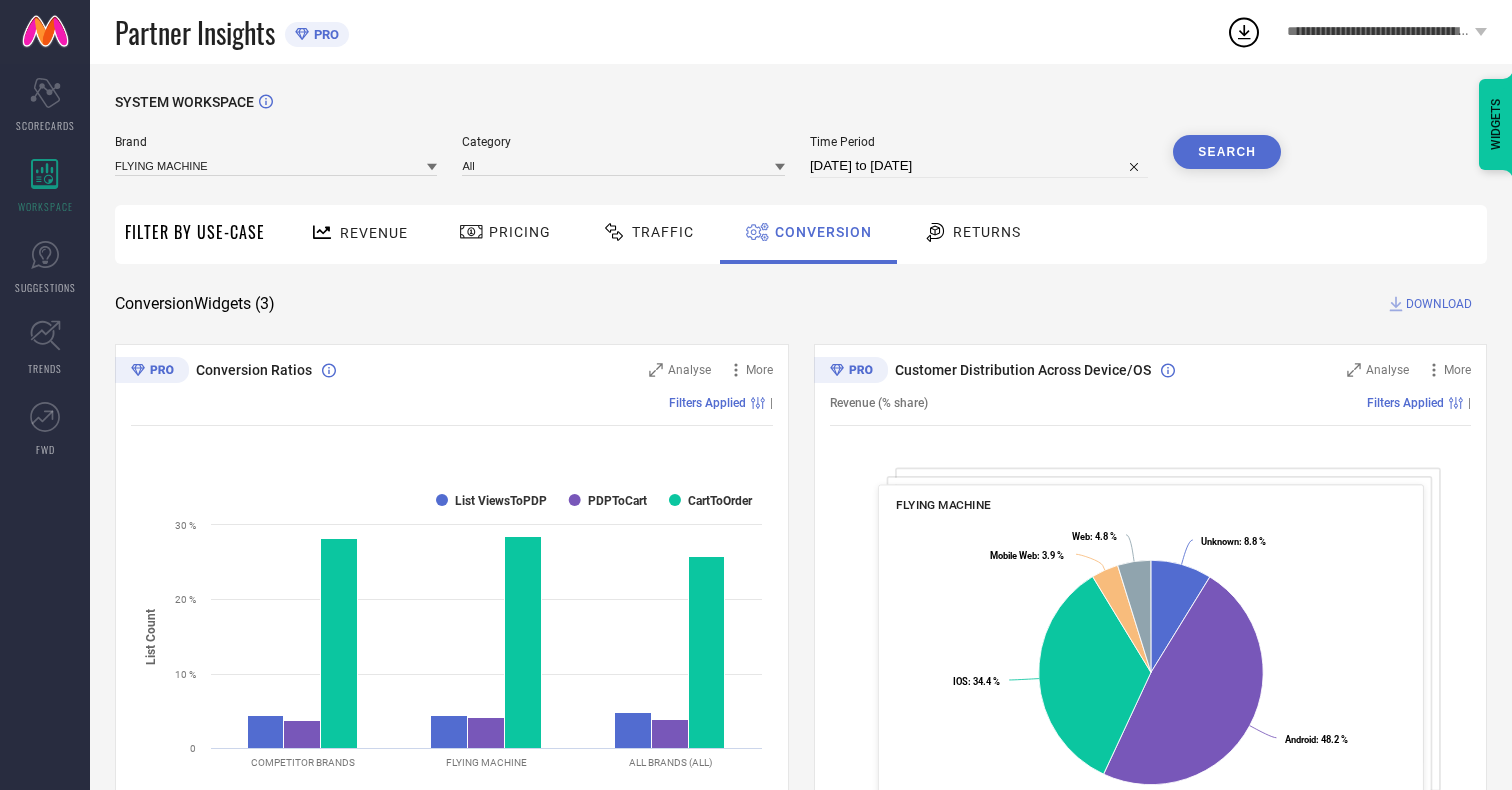 click on "DOWNLOAD" at bounding box center (1439, 304) 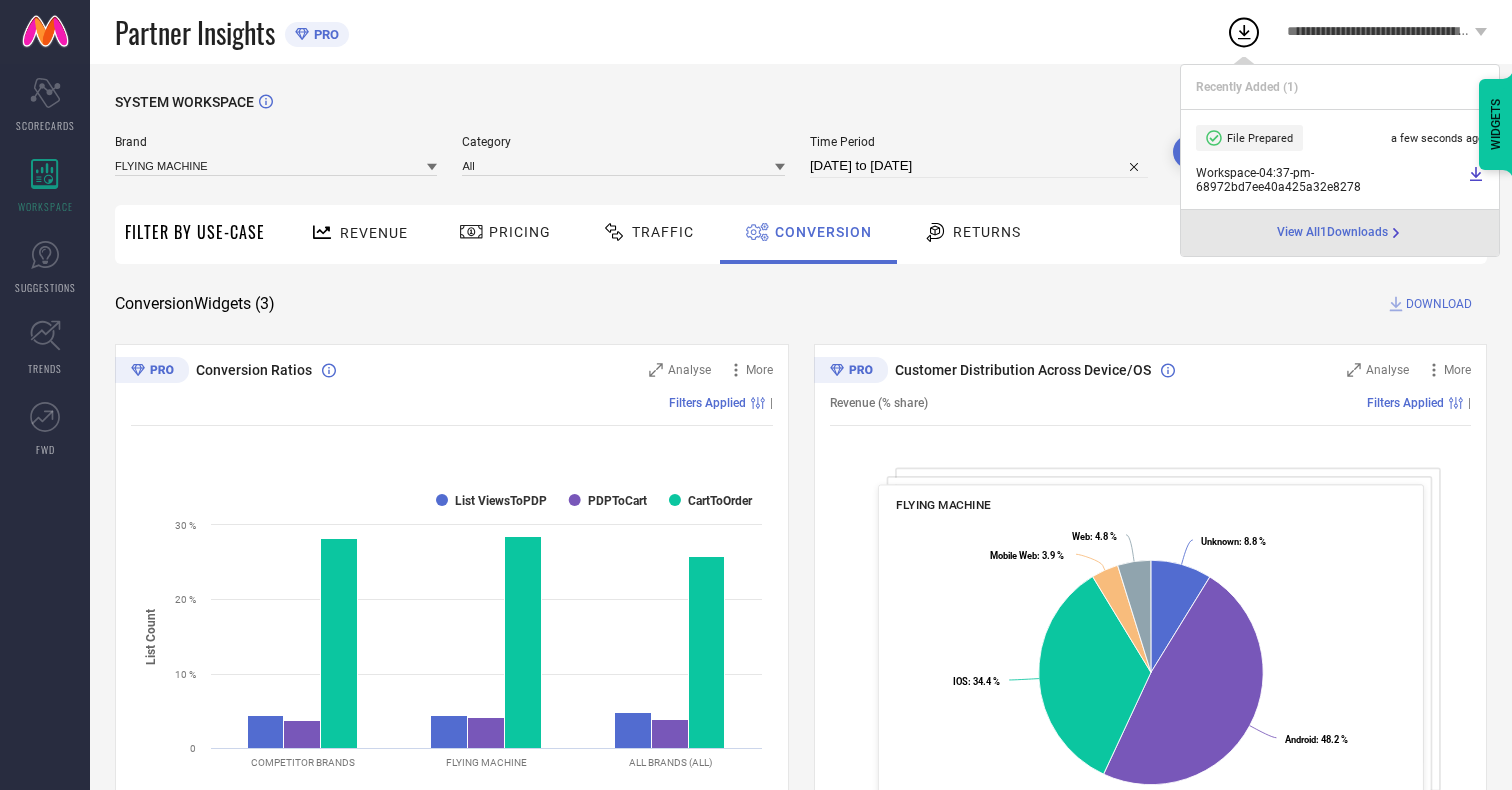 click on "Conversion" at bounding box center (823, 232) 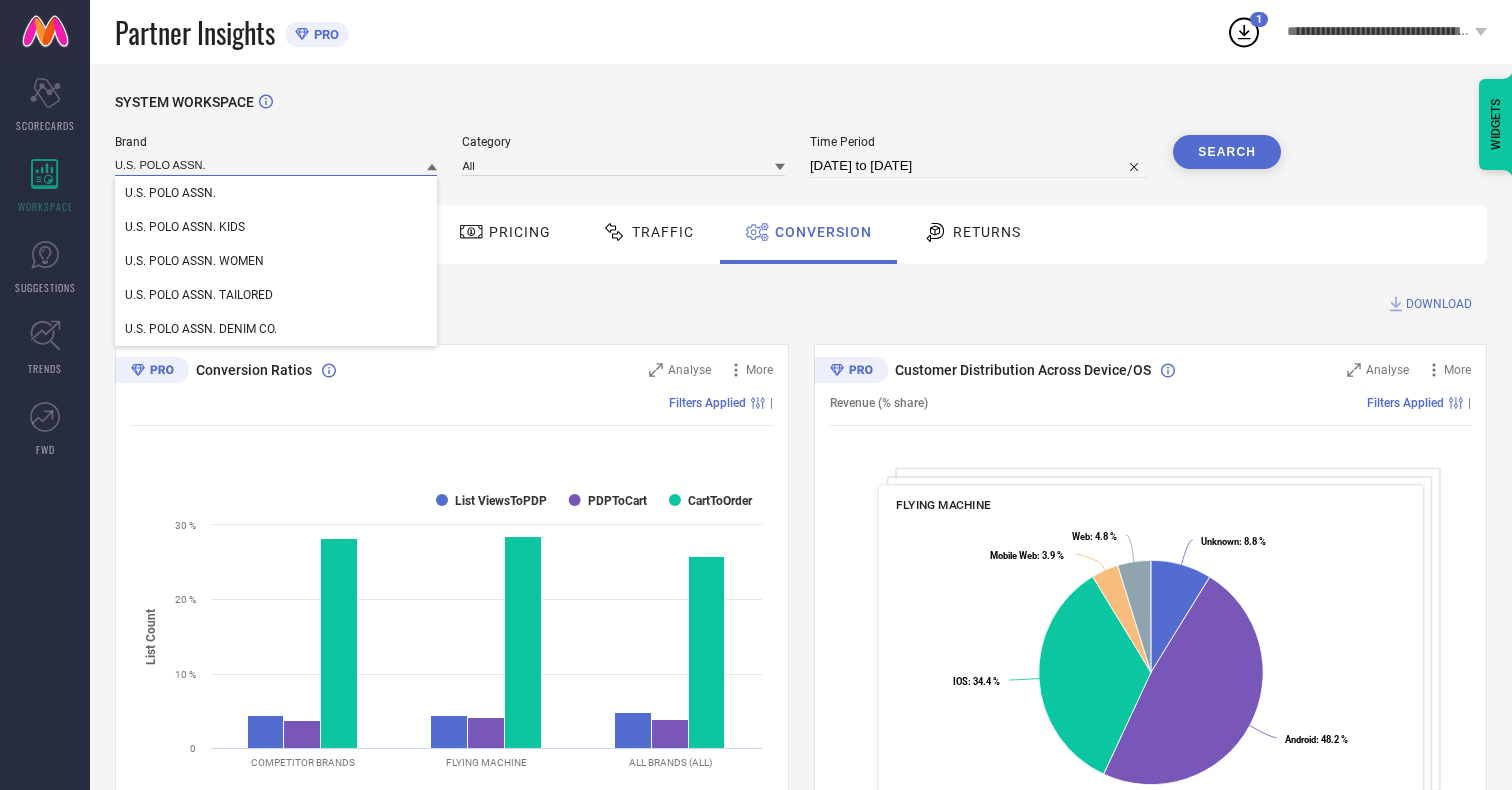 type on "U.S. POLO ASSN." 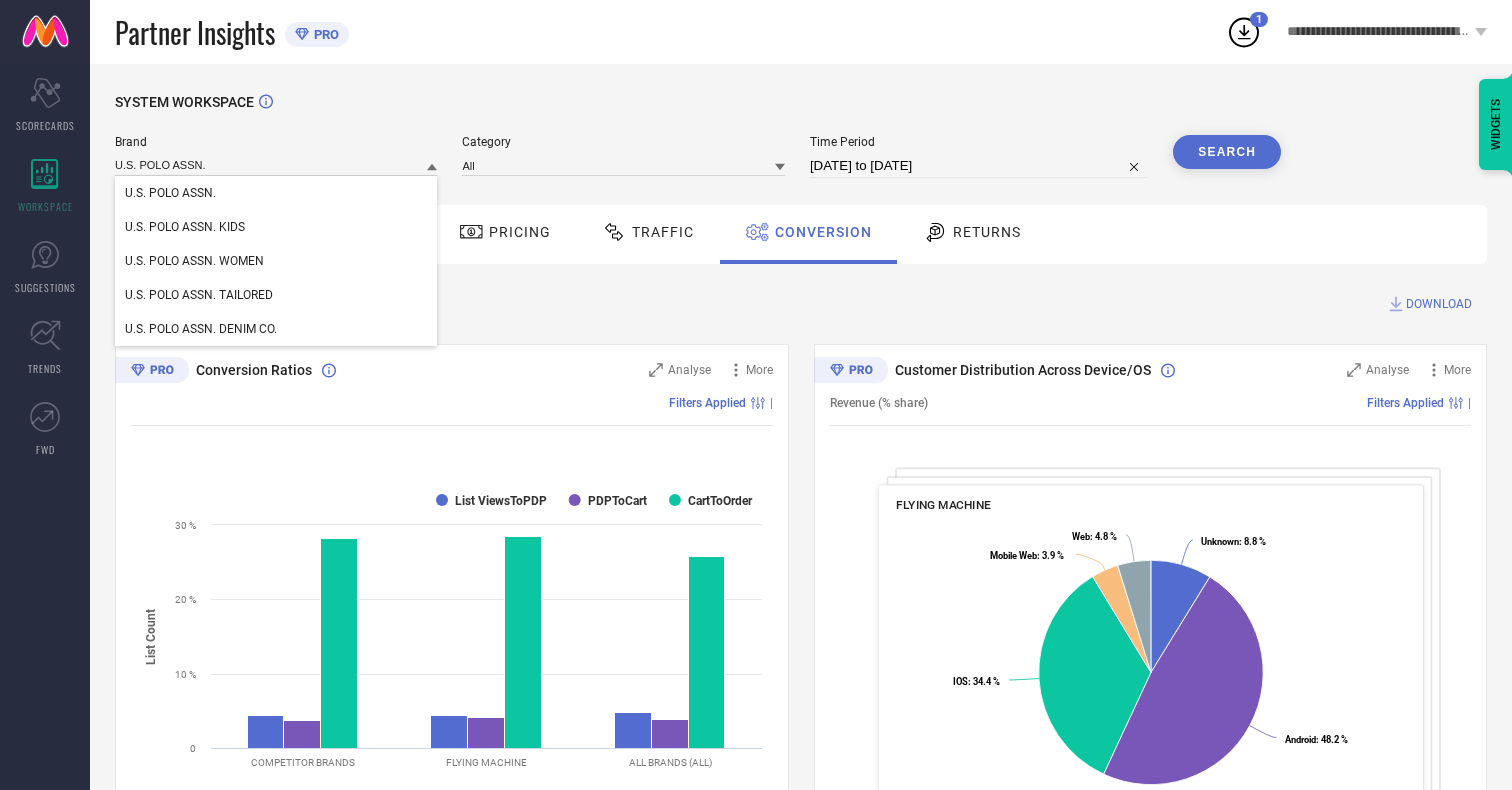 type 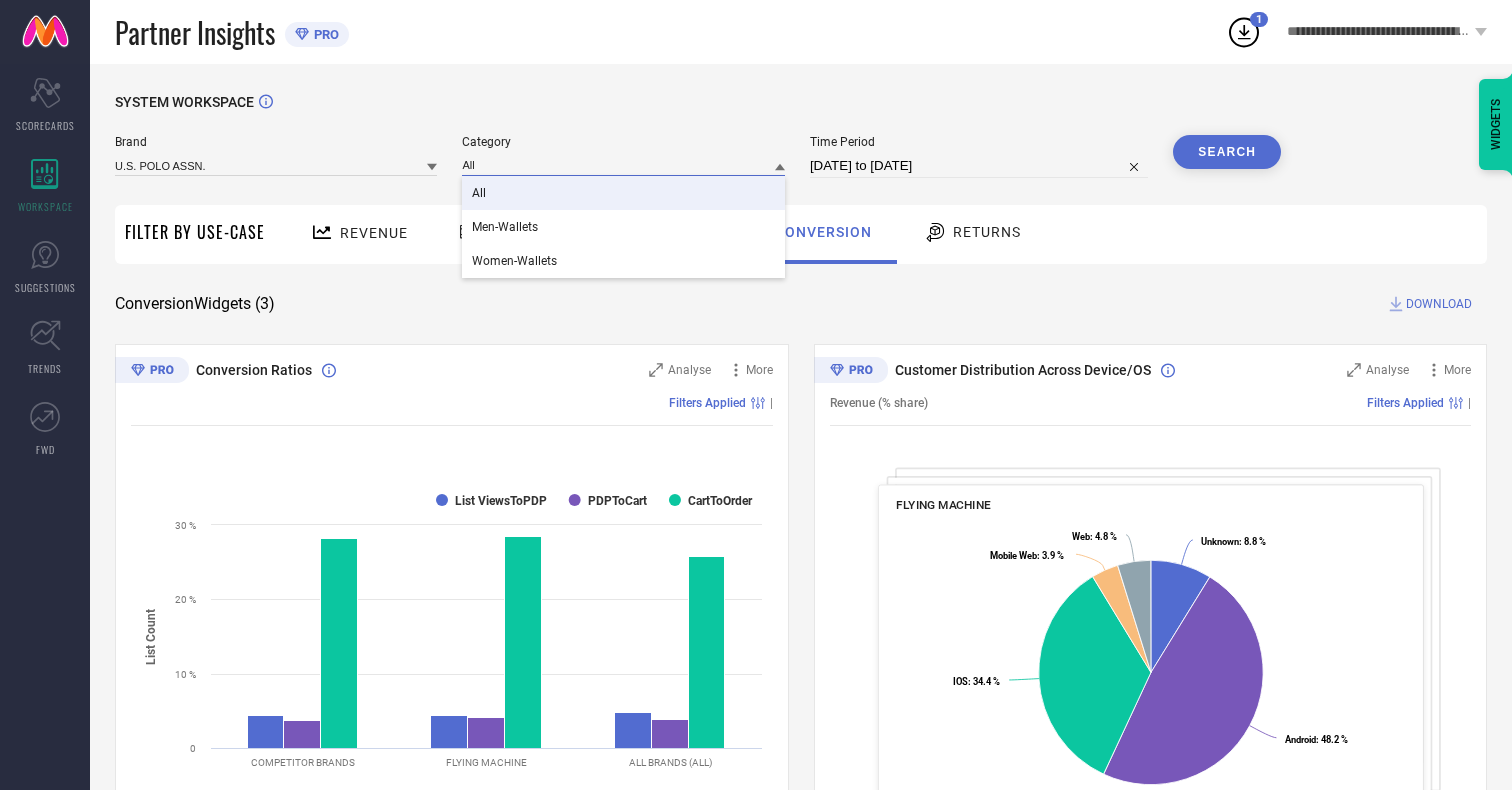 type on "All" 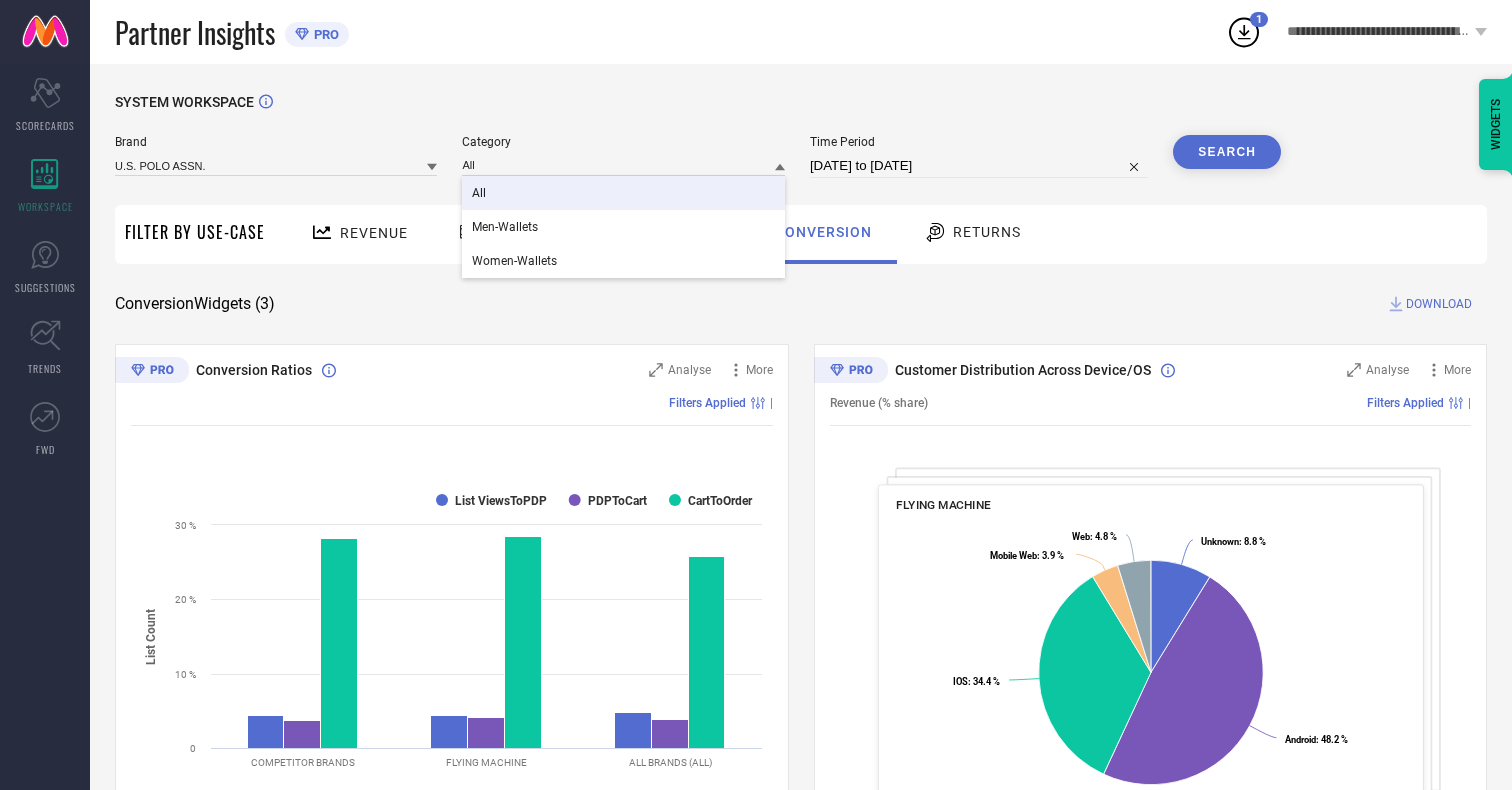 click on "All" at bounding box center (479, 193) 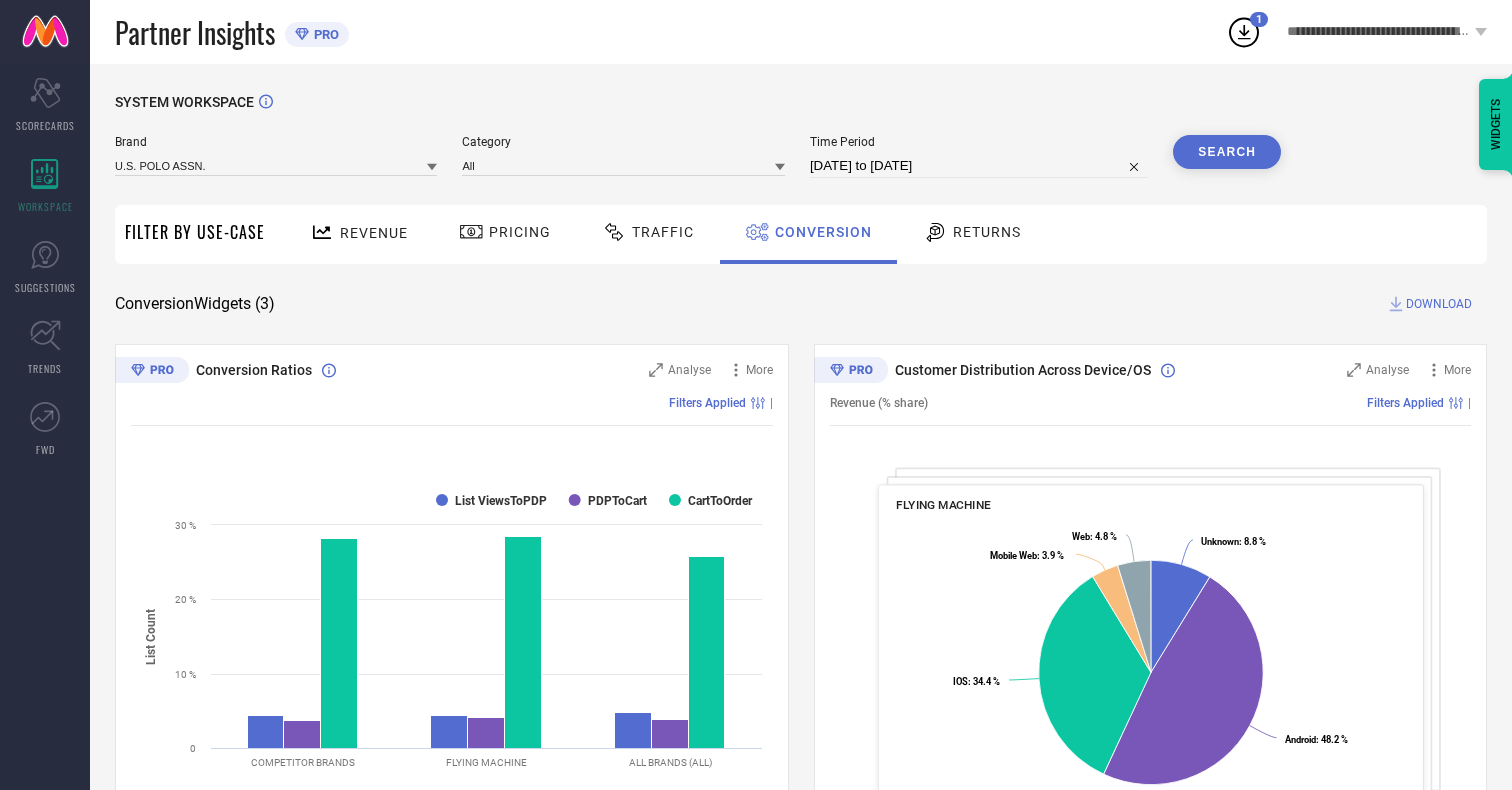 click on "Search" at bounding box center [1227, 152] 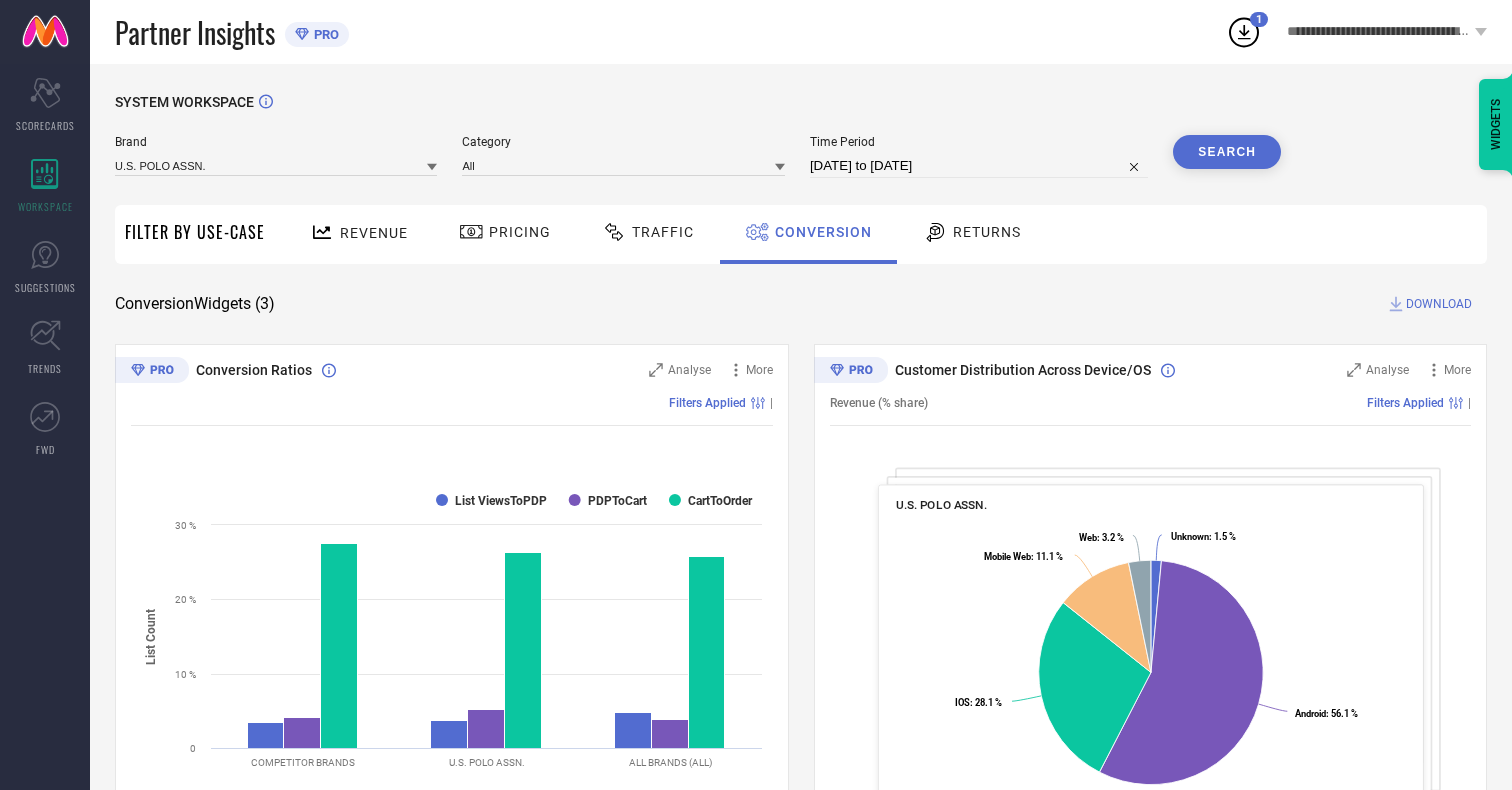 click on "DOWNLOAD" at bounding box center [1439, 304] 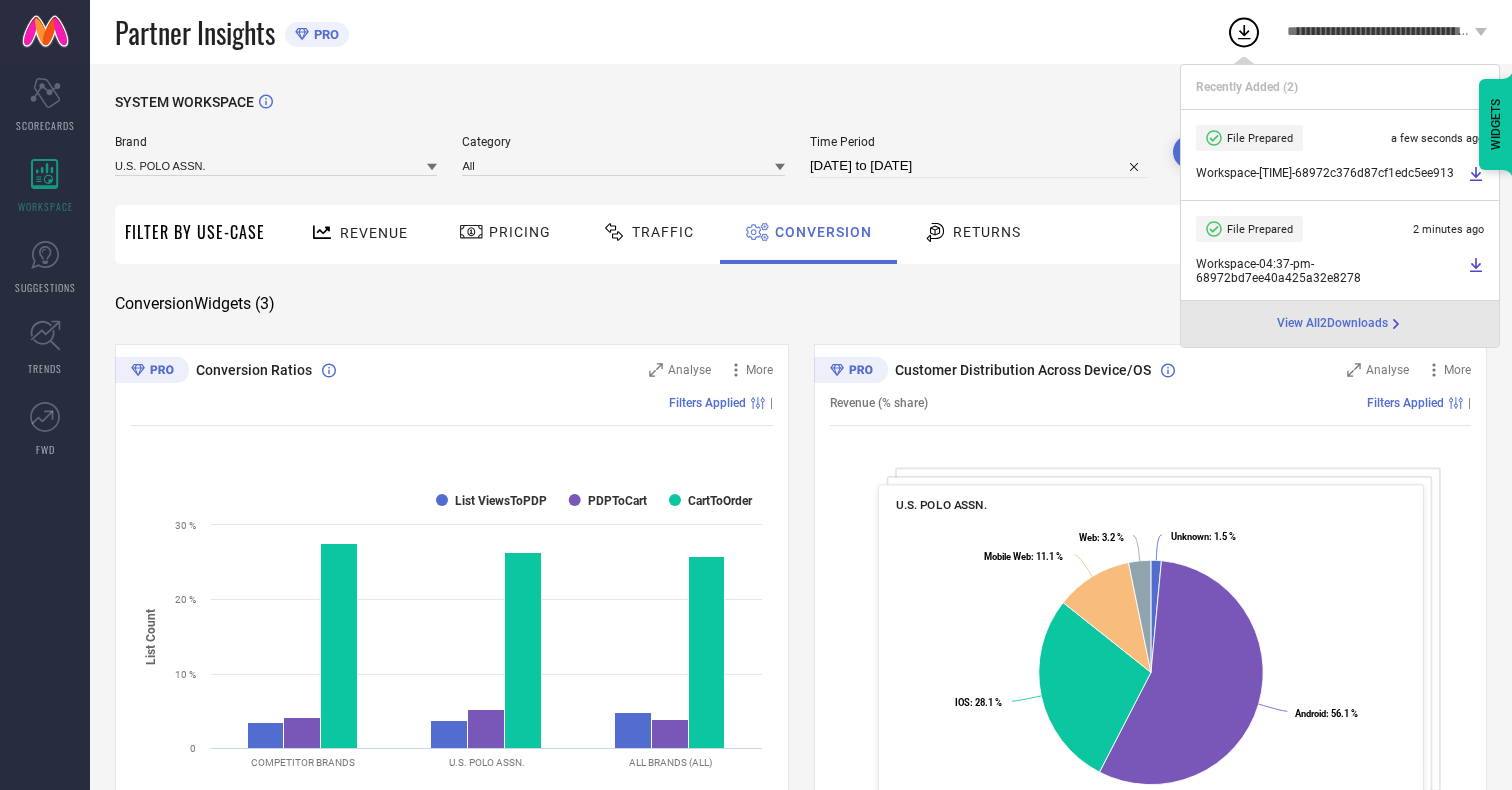 click on "Conversion" at bounding box center [823, 232] 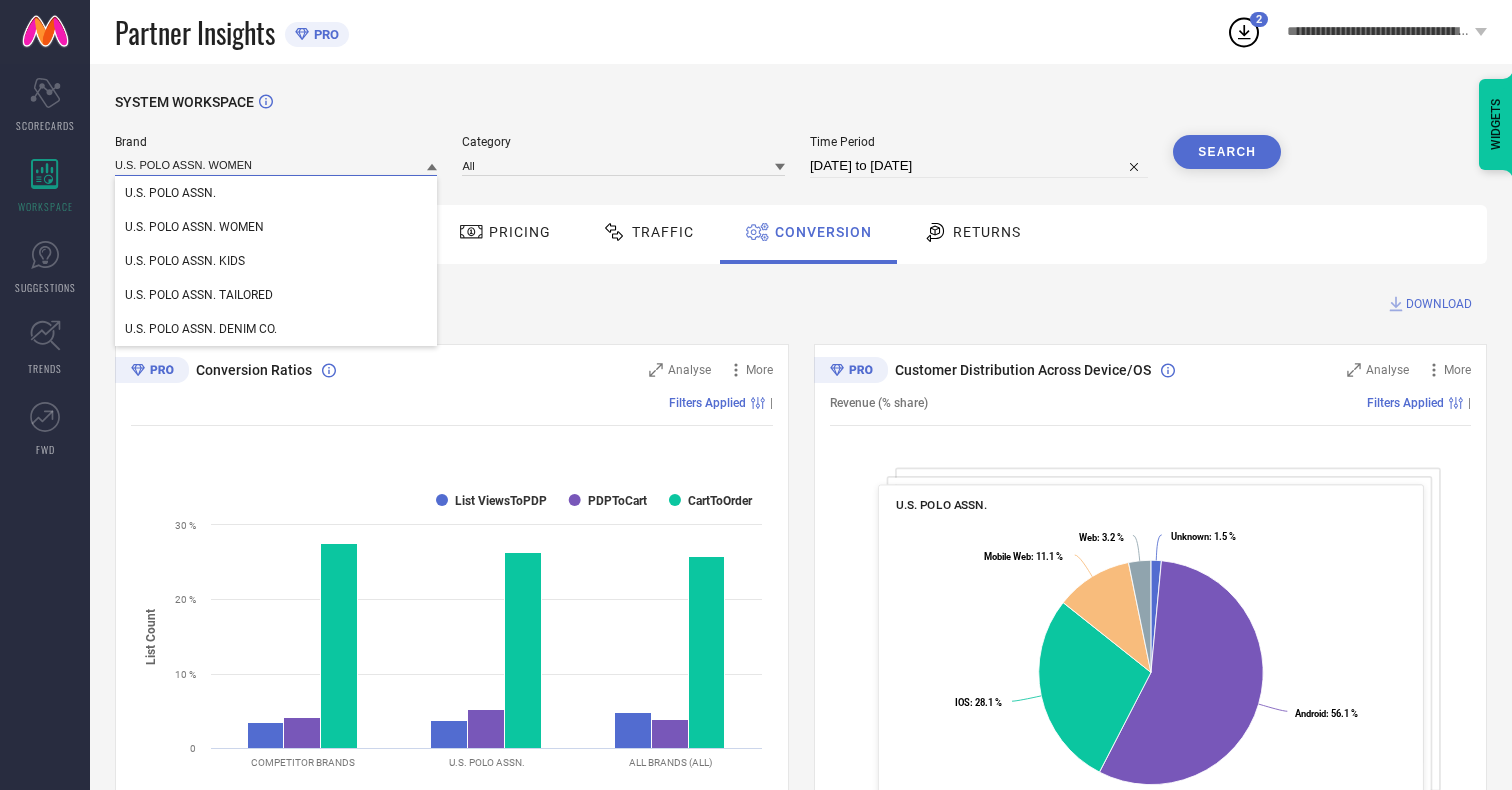 type on "U.S. POLO ASSN. WOMEN" 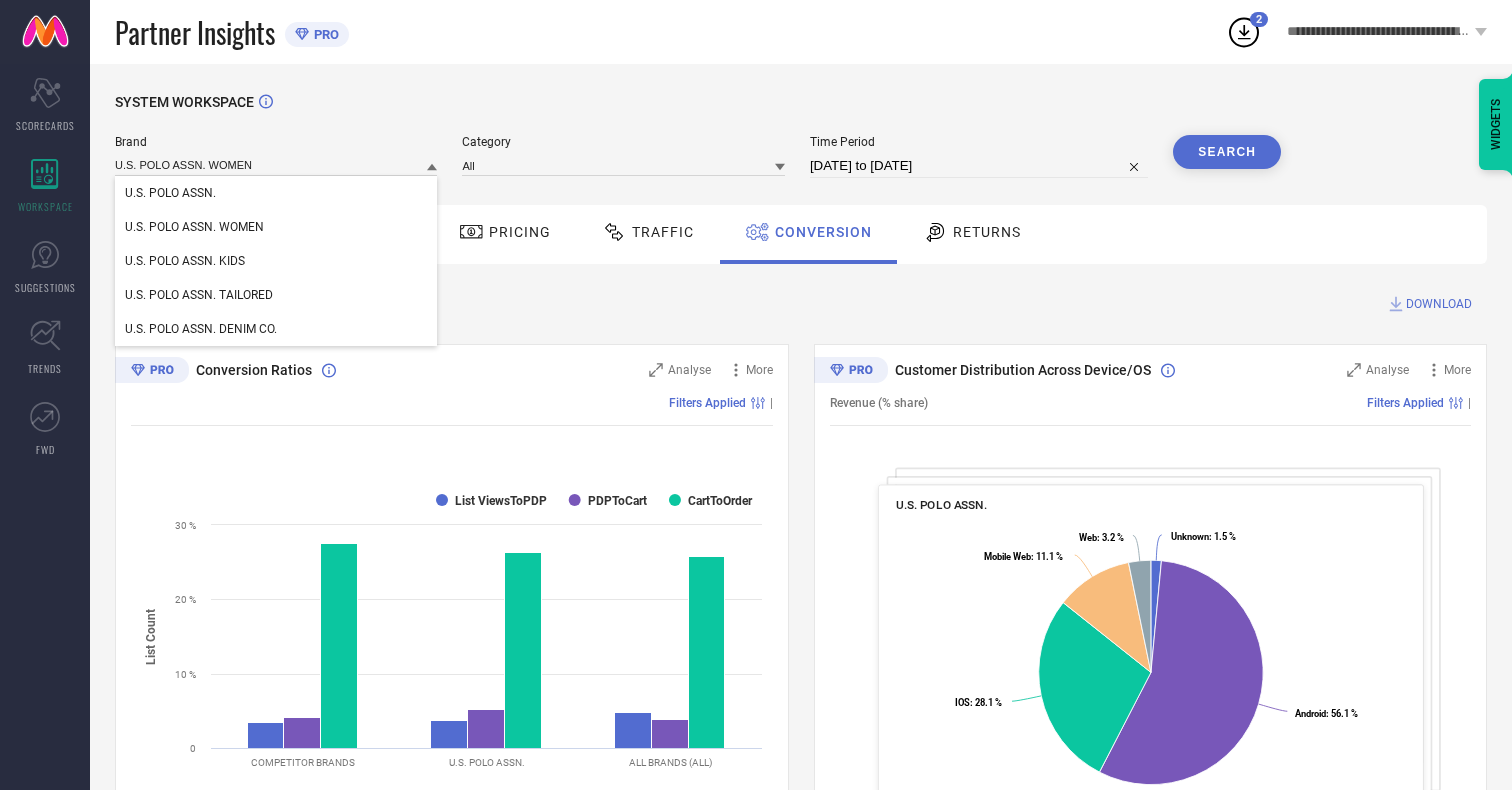 click on "U.S. POLO ASSN. WOMEN" at bounding box center (194, 227) 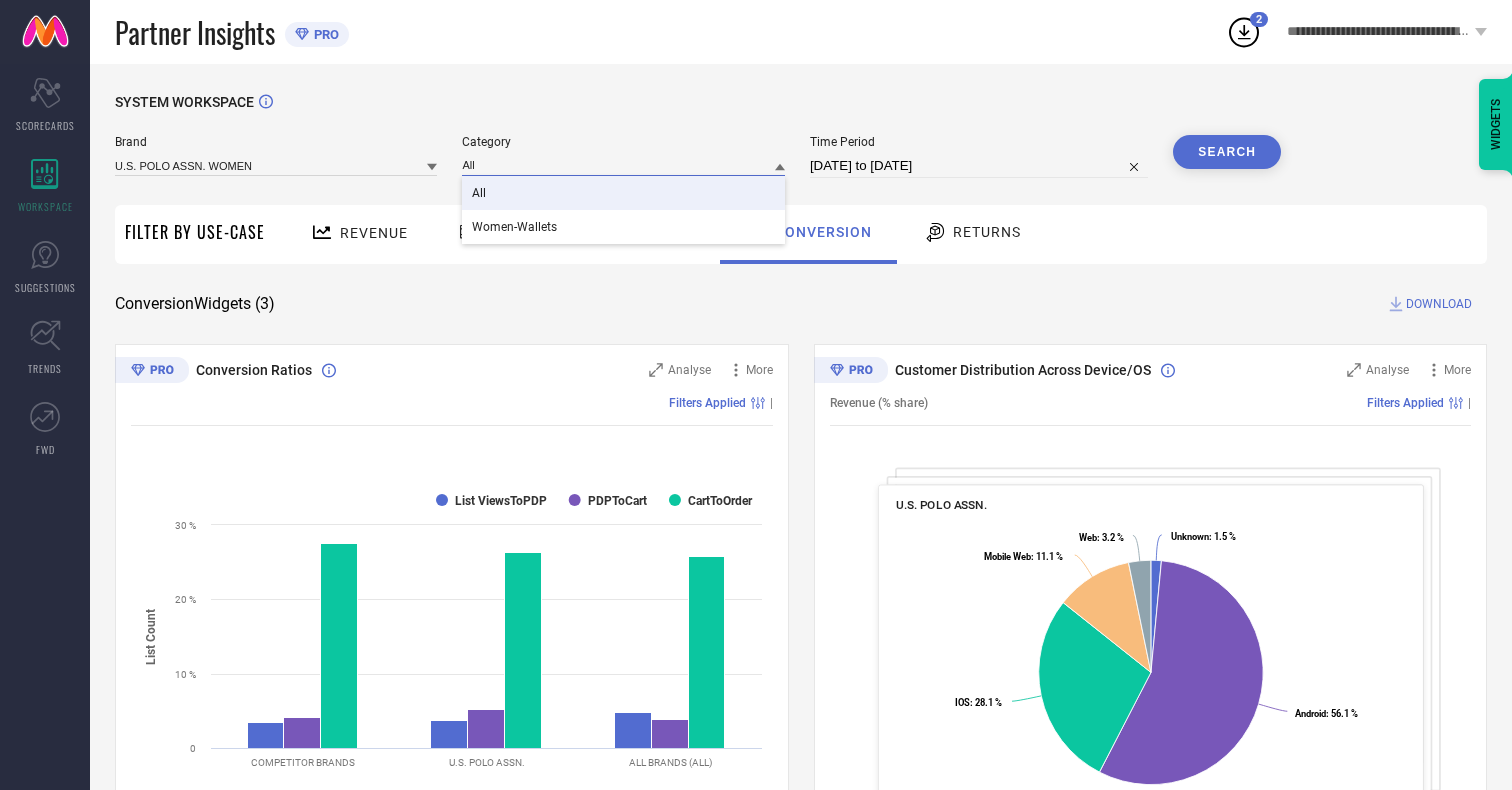 type on "All" 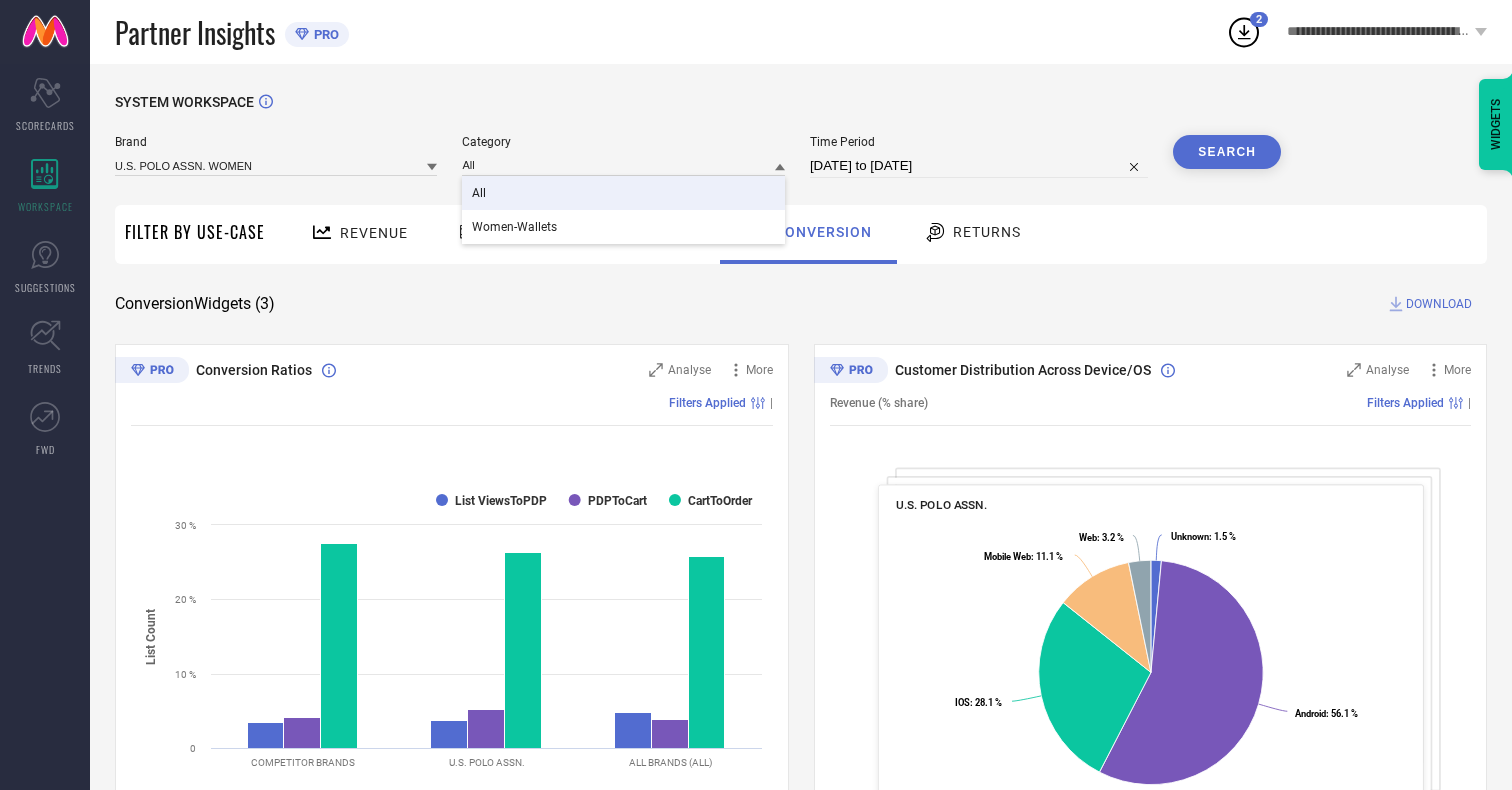 click on "All" at bounding box center [479, 193] 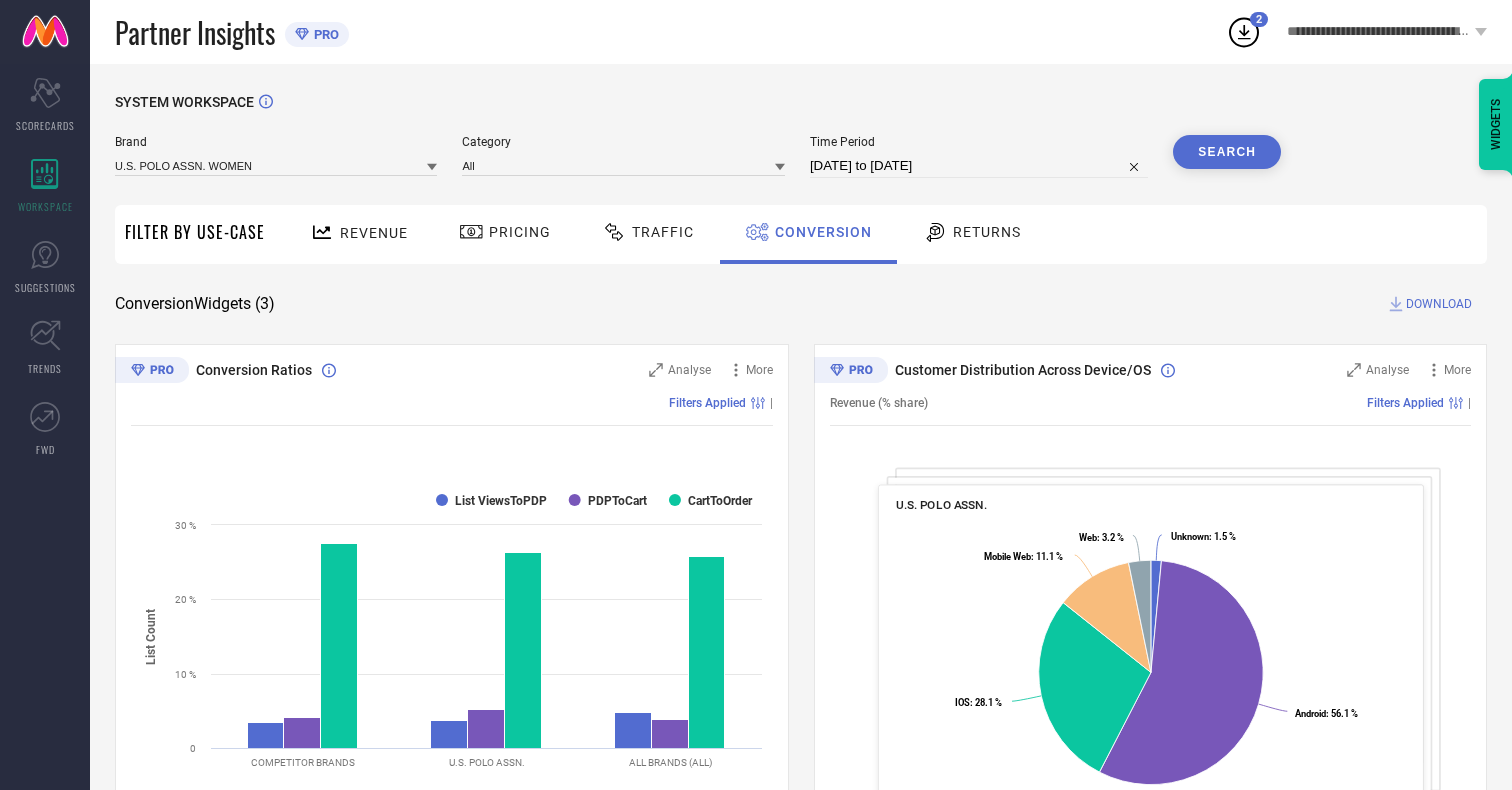 click on "Search" at bounding box center (1227, 152) 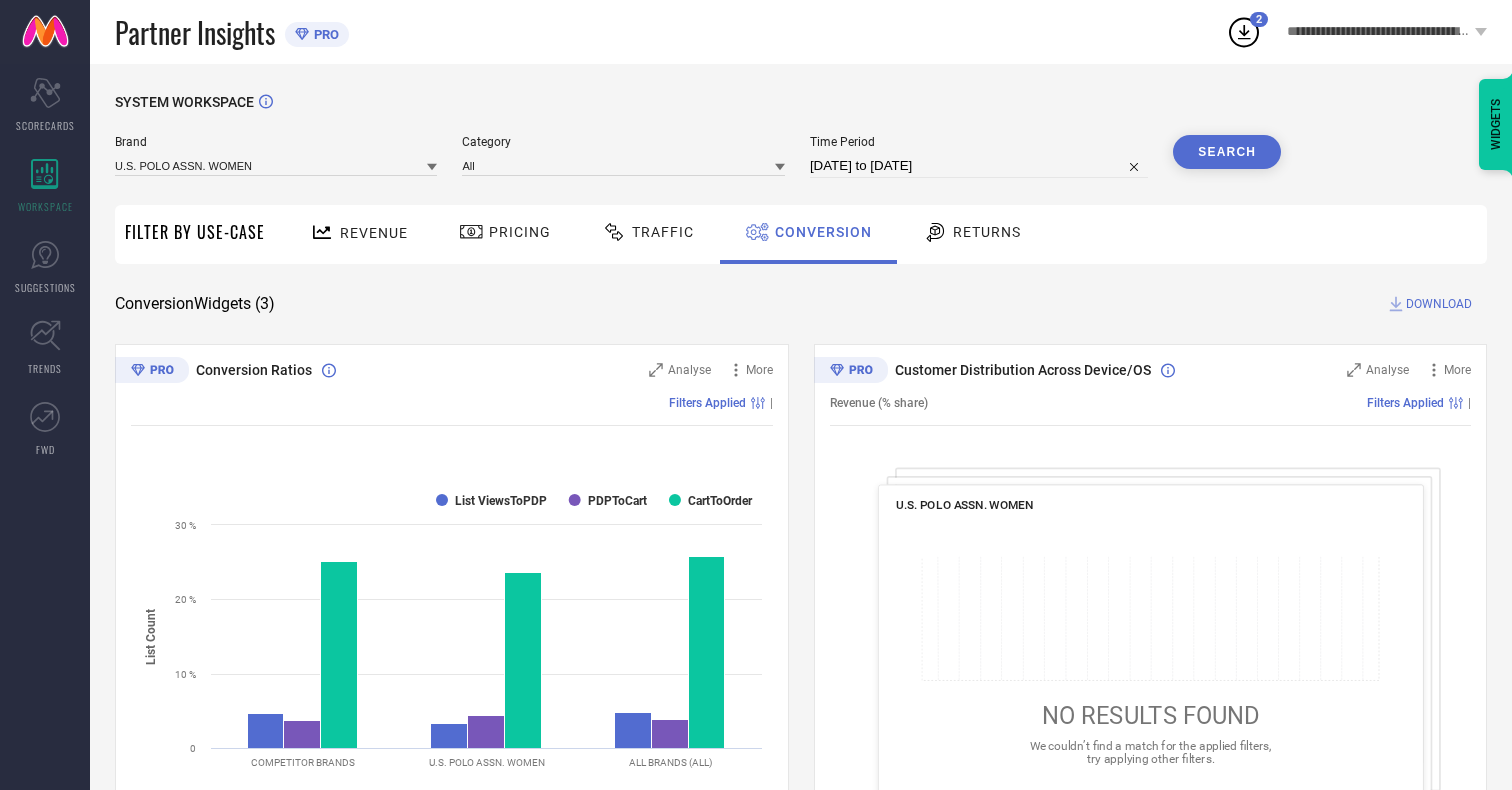 click on "DOWNLOAD" at bounding box center [1439, 304] 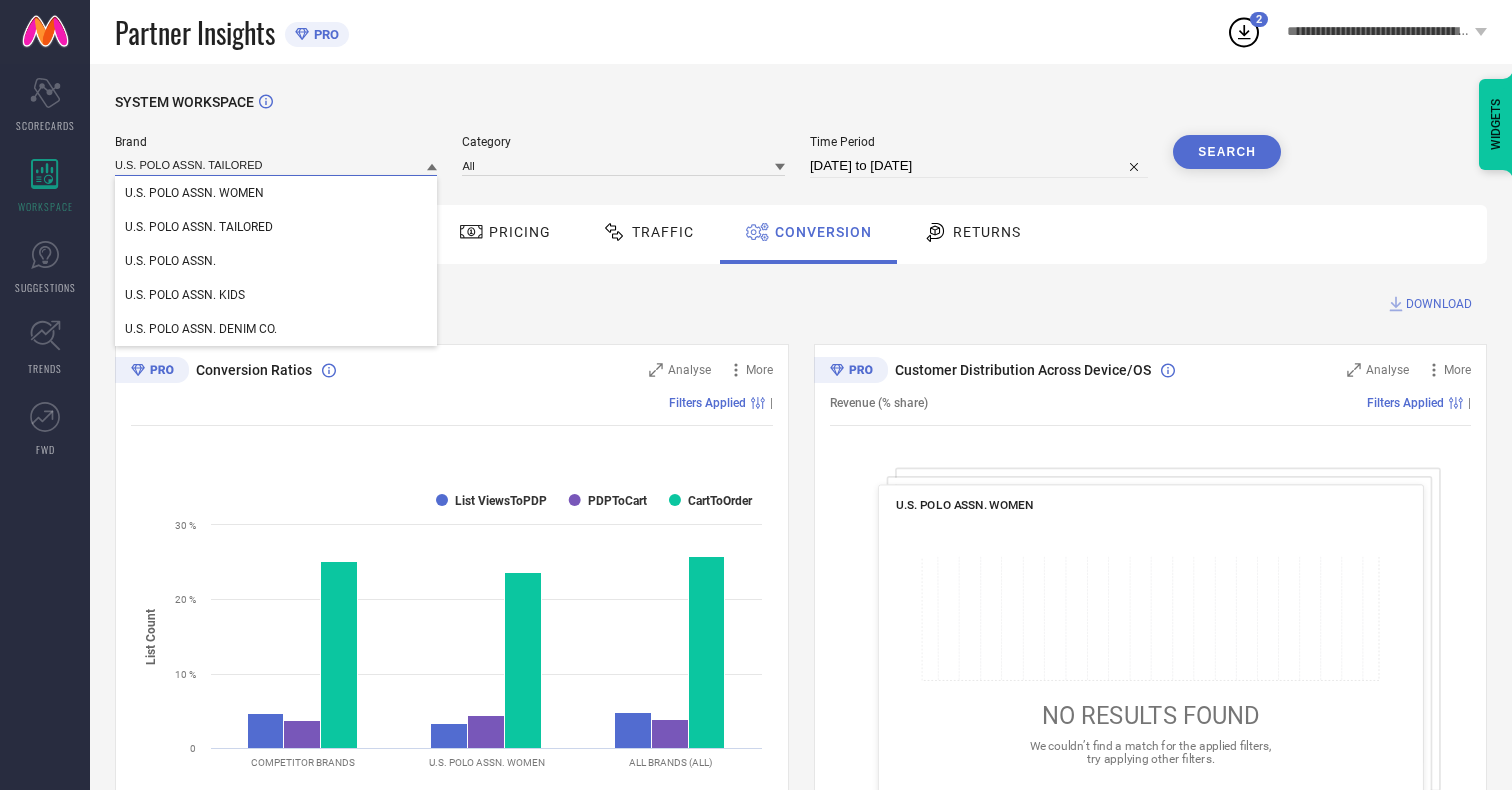 type on "U.S. POLO ASSN. TAILORED" 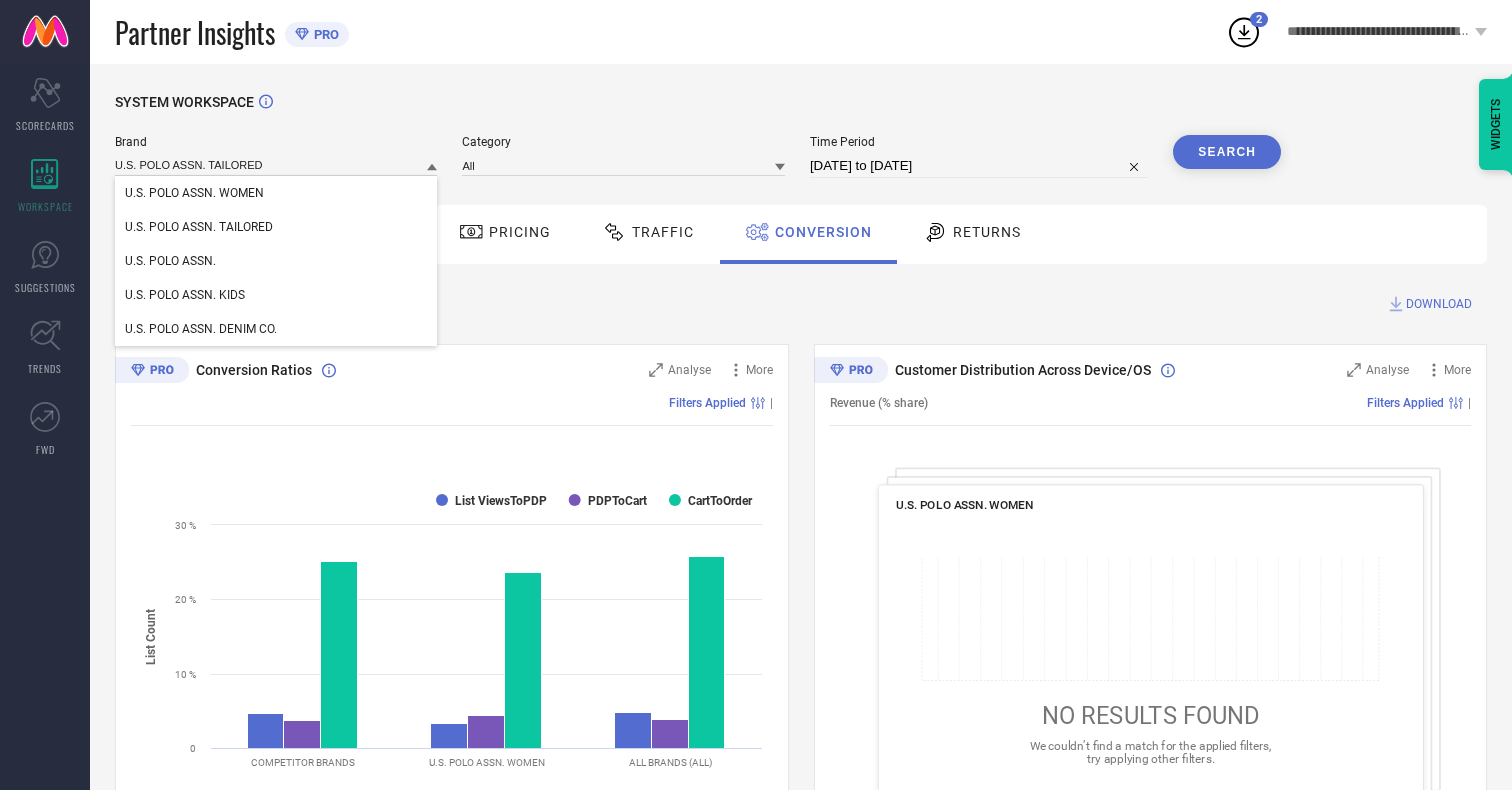click on "U.S. POLO ASSN. TAILORED" at bounding box center [199, 227] 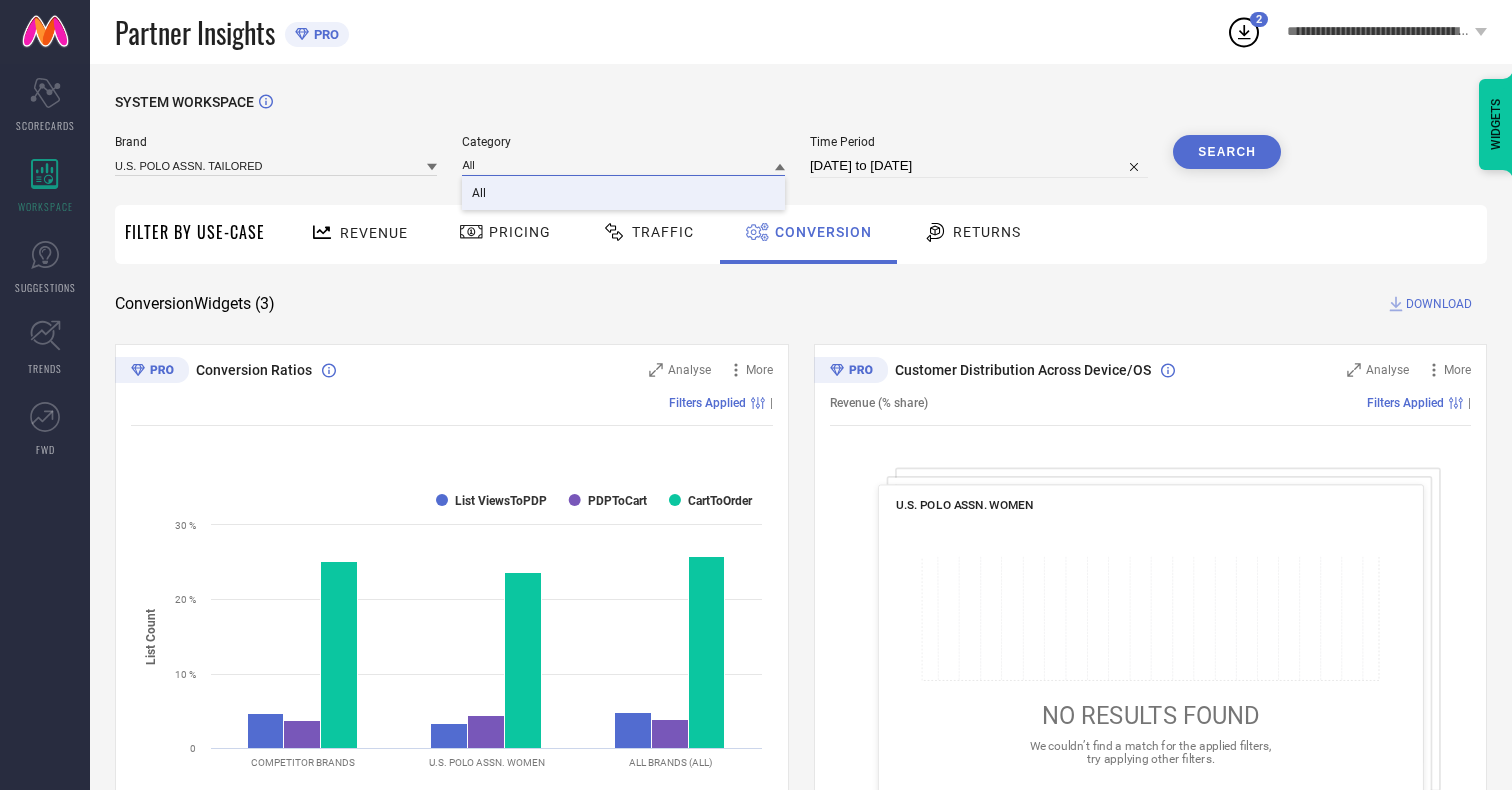 type on "All" 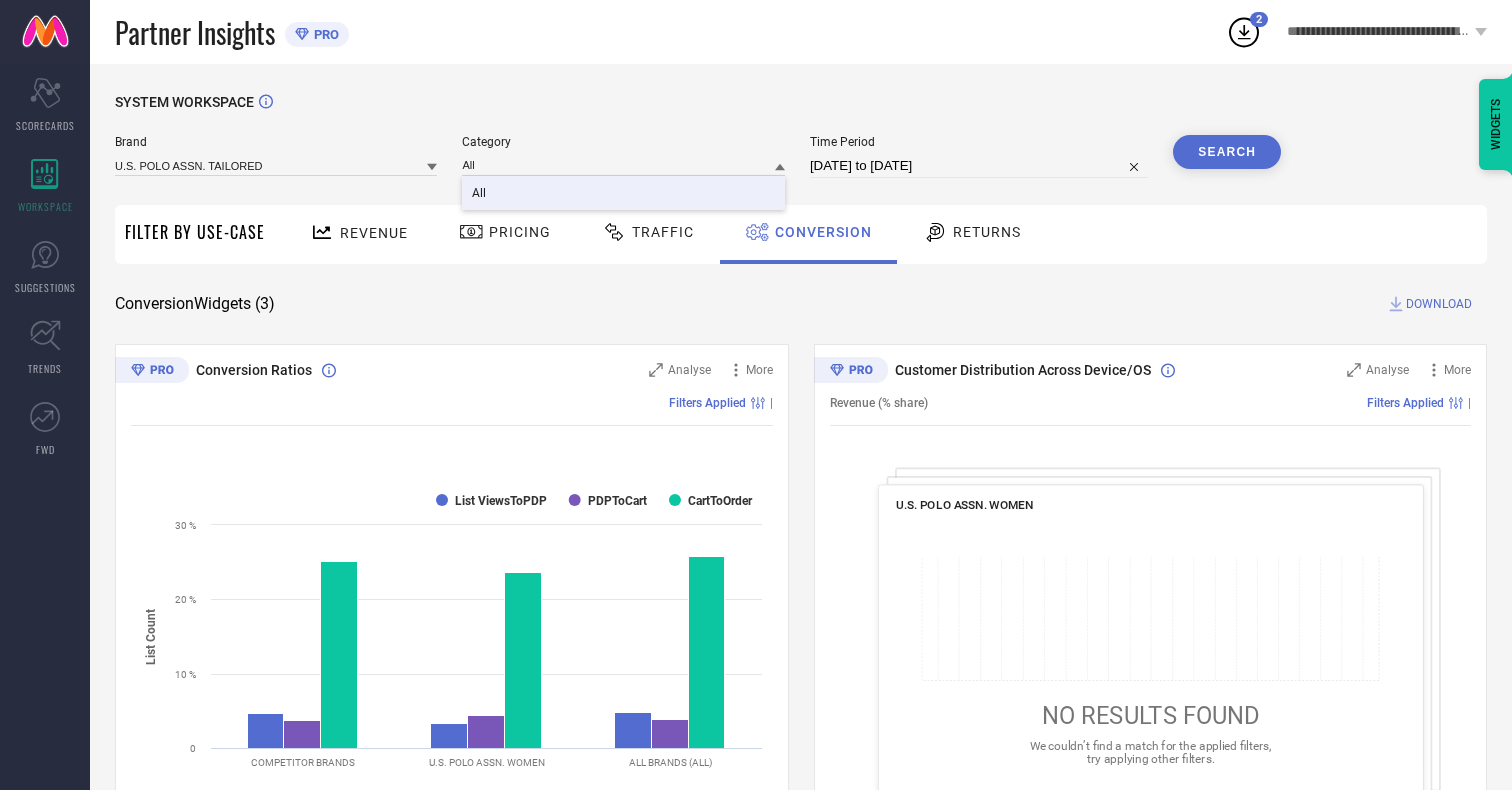 click on "All" at bounding box center [479, 193] 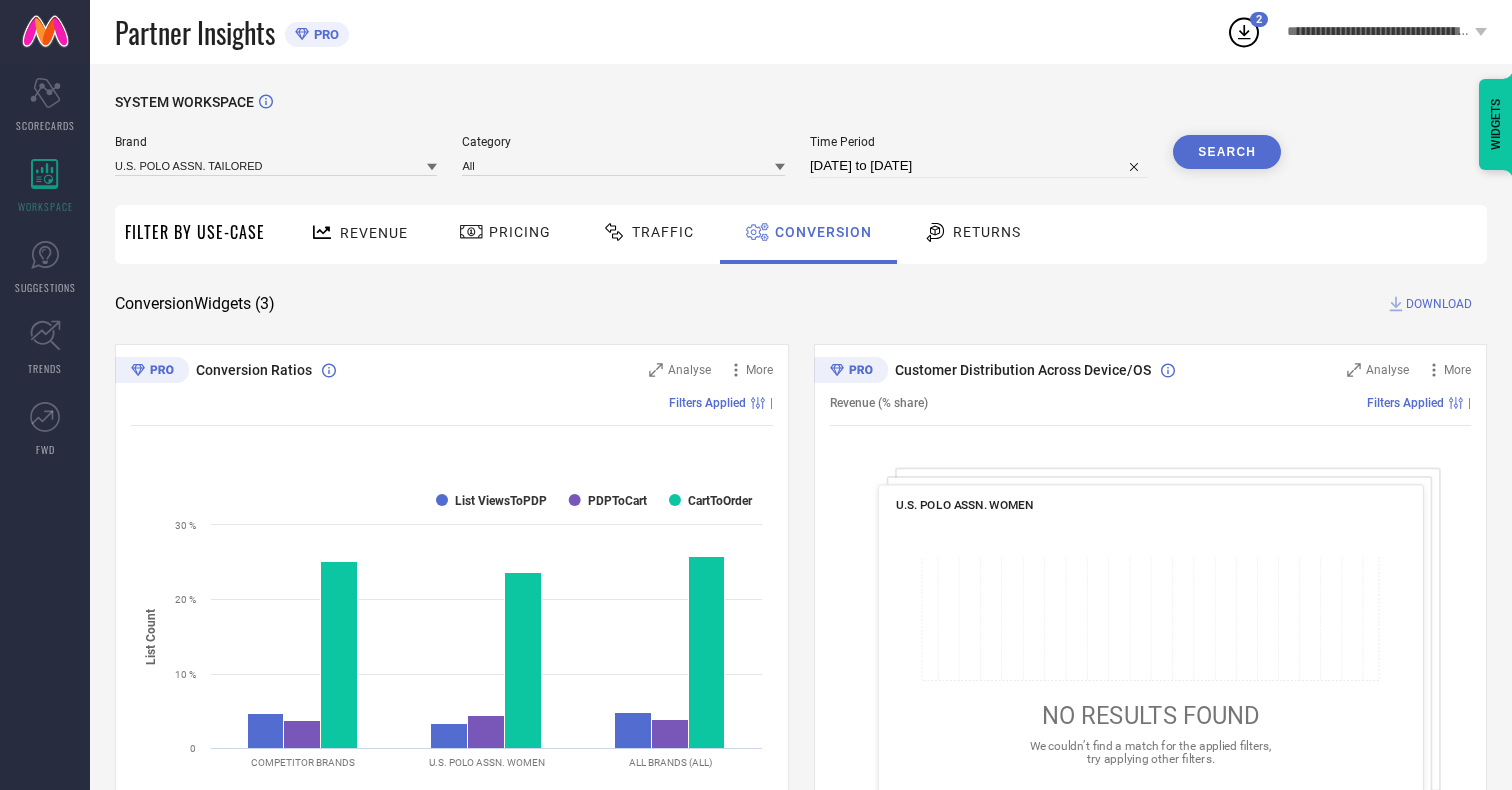 click on "Search" at bounding box center [1227, 152] 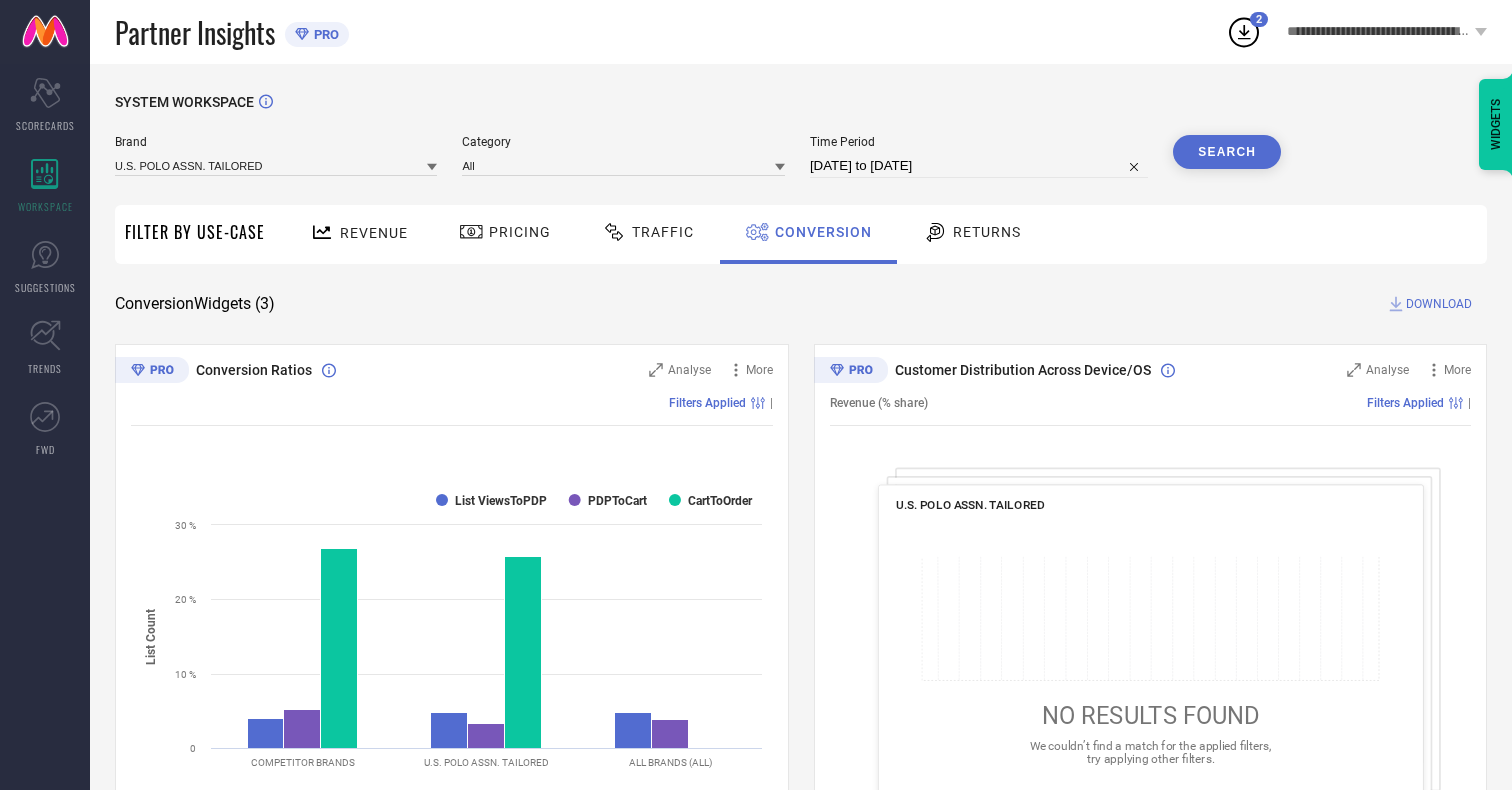 click on "DOWNLOAD" at bounding box center [1439, 304] 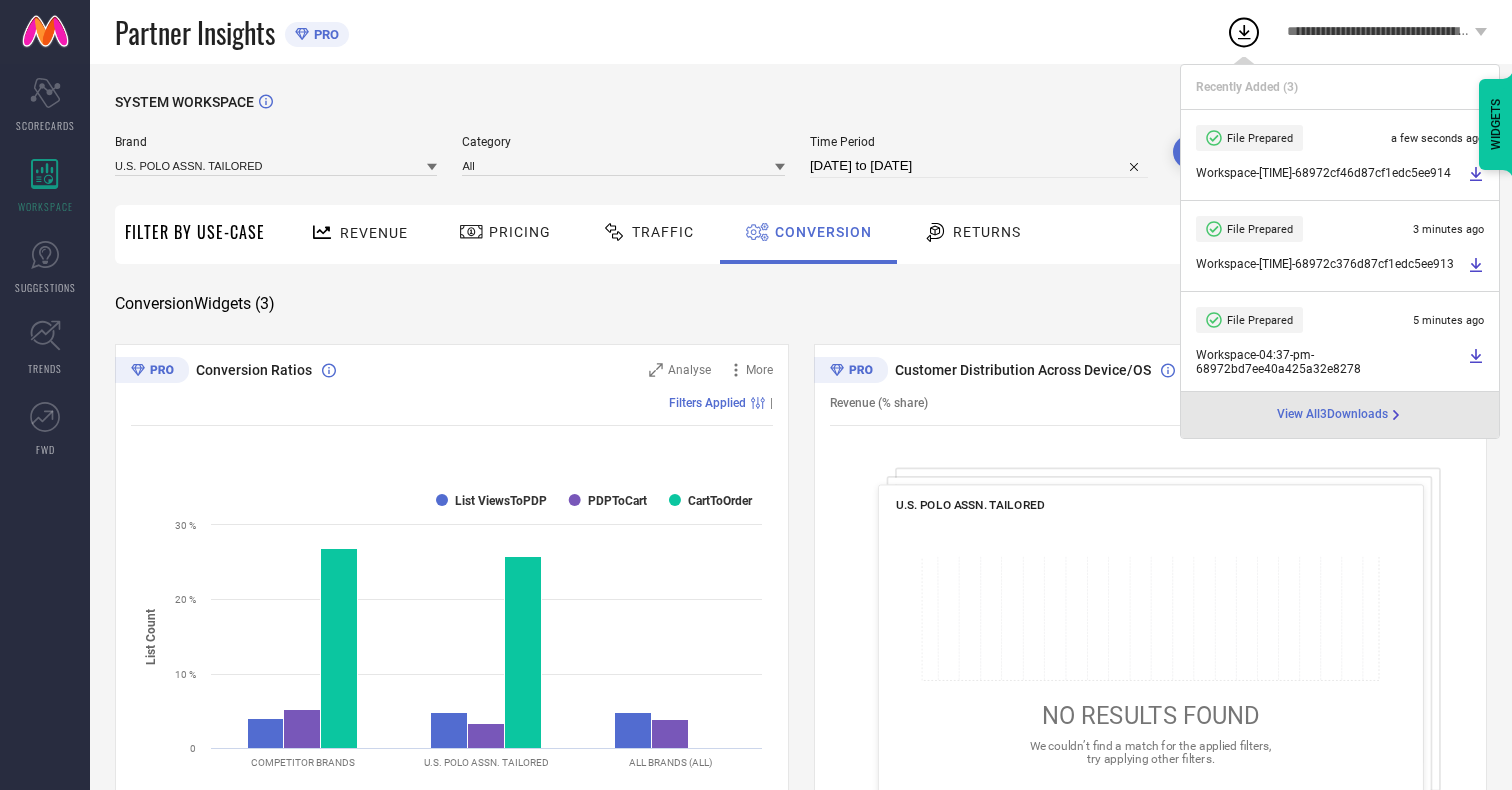 click on "Conversion" at bounding box center [823, 232] 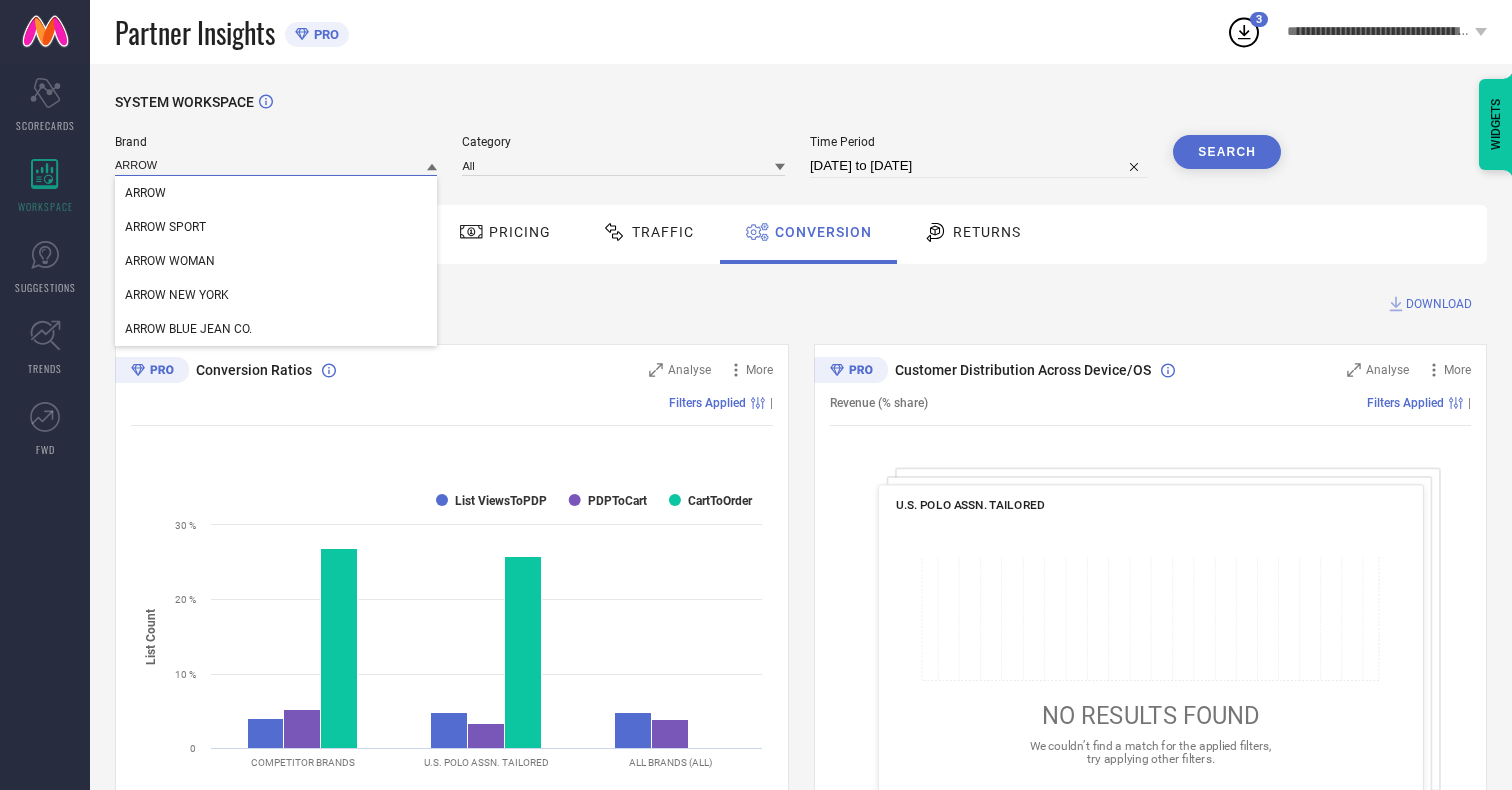 type on "ARROW" 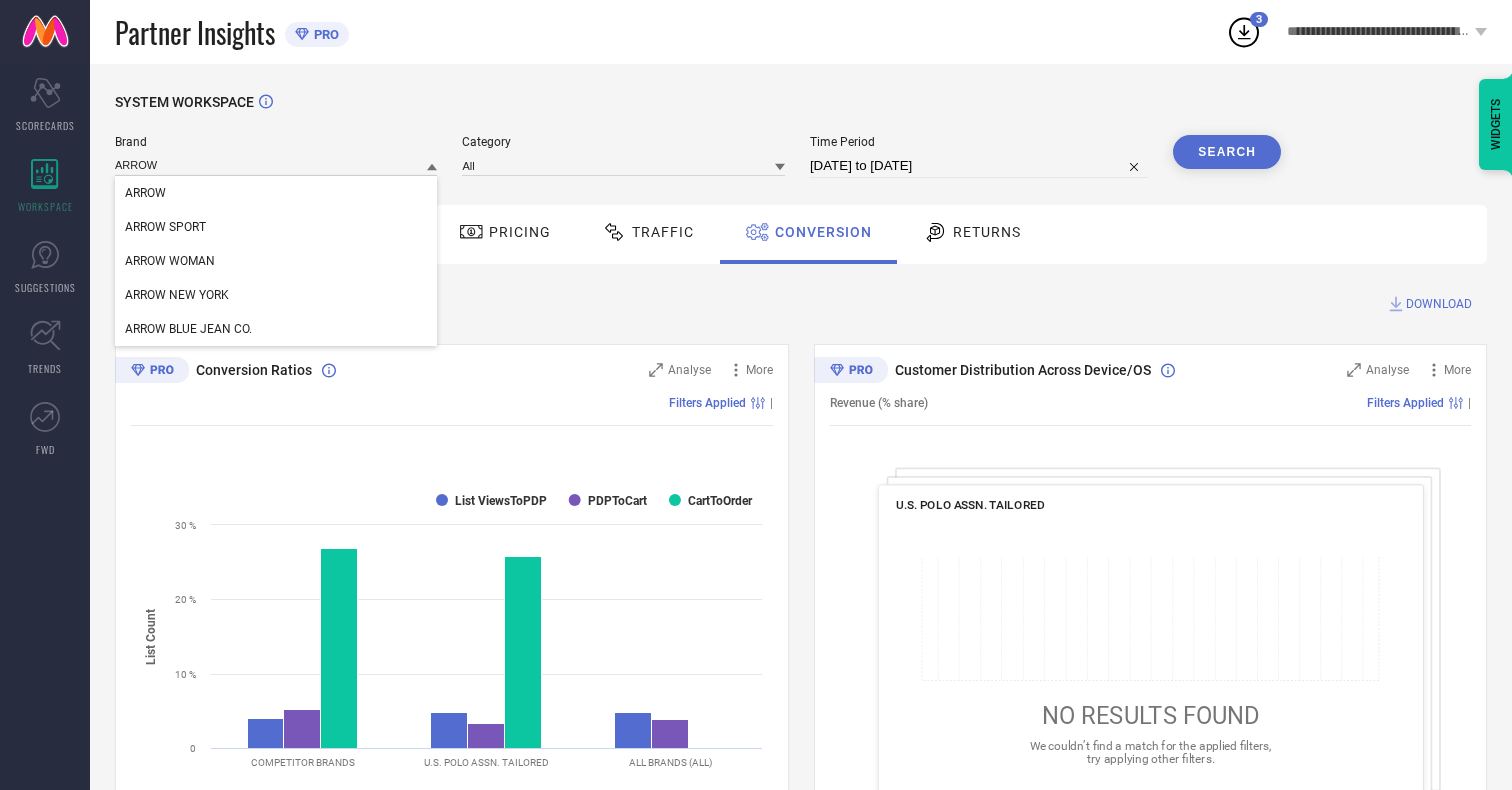 click on "ARROW" at bounding box center (145, 193) 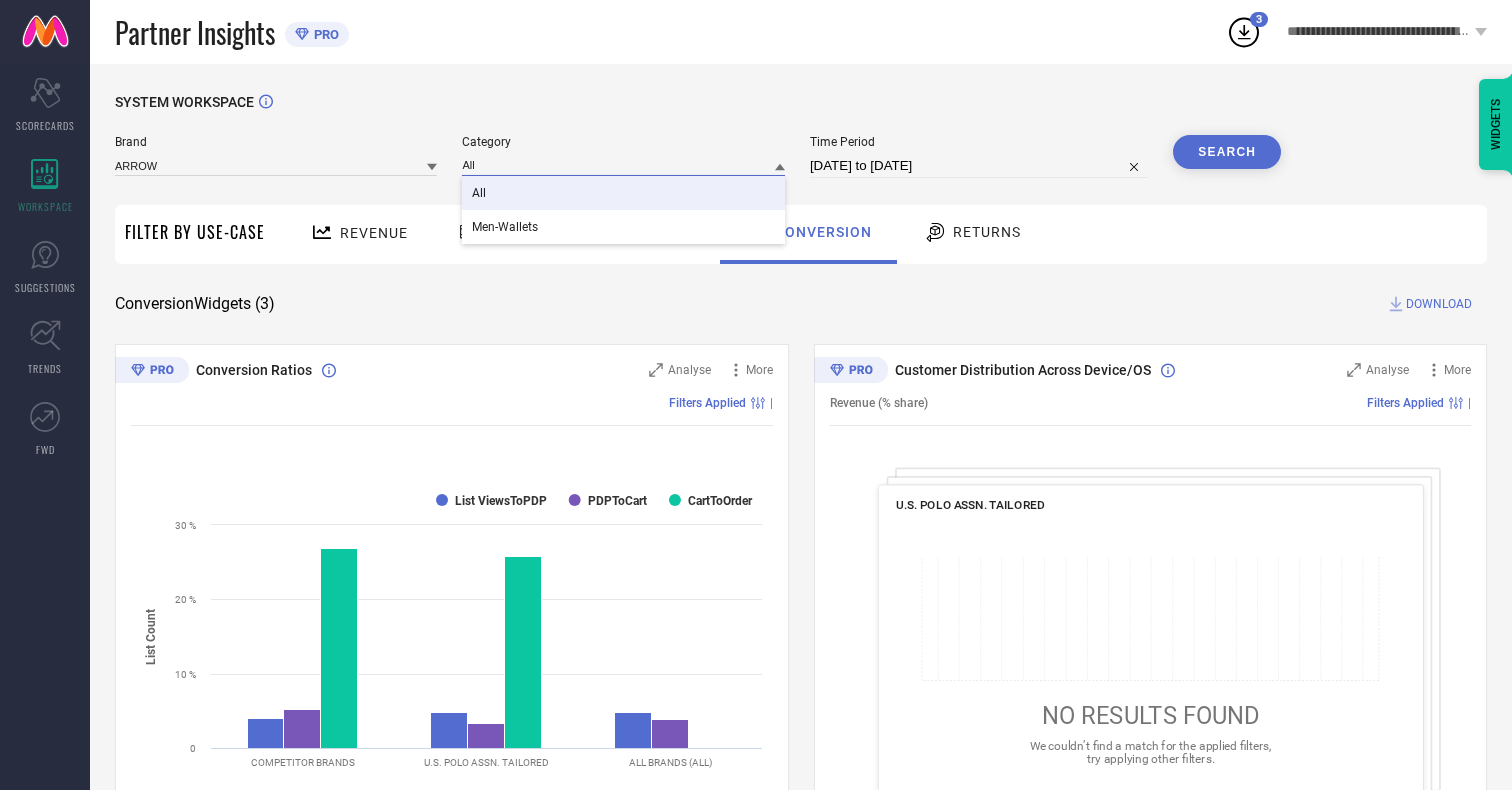 type on "All" 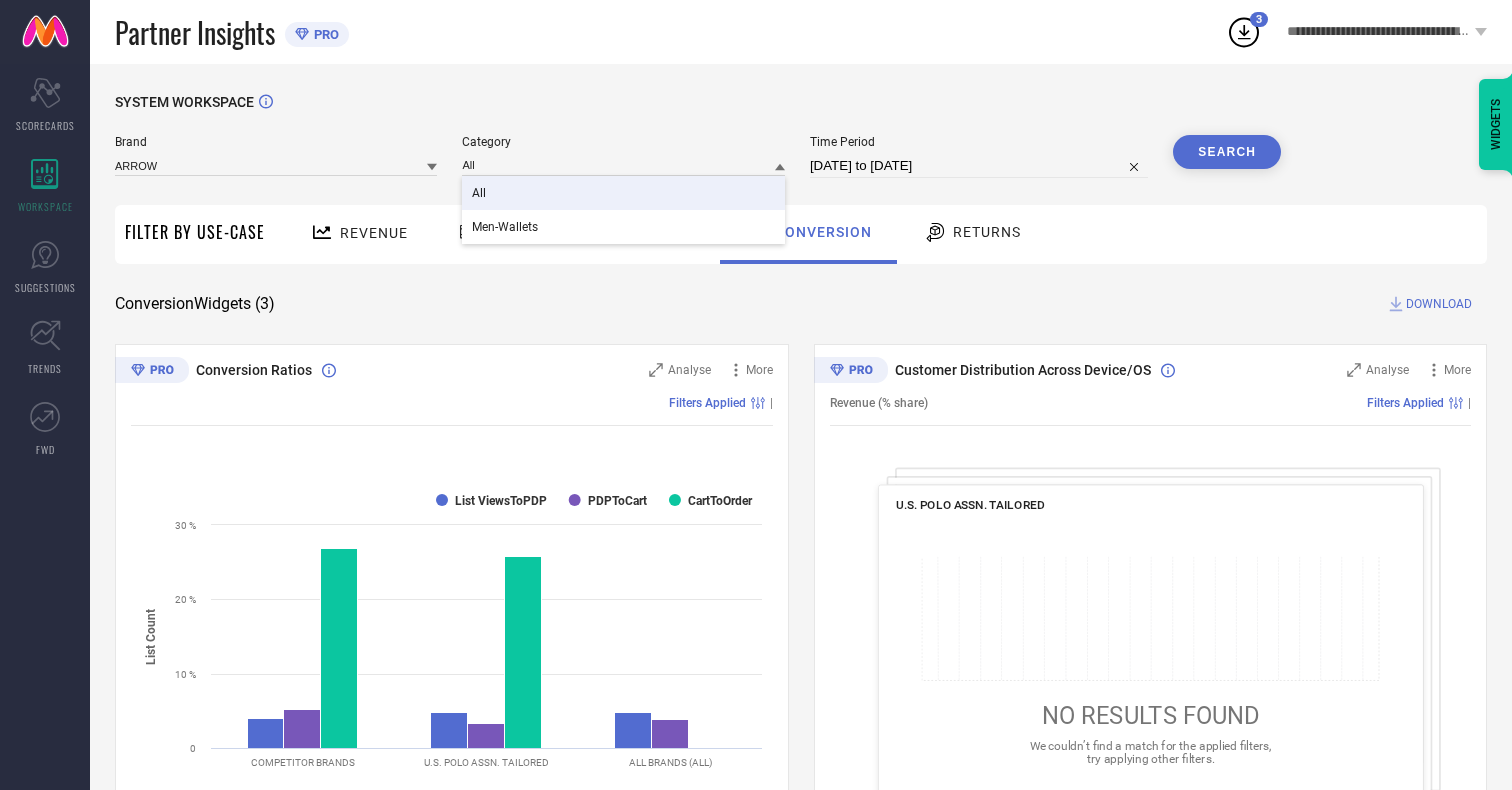 click on "All" at bounding box center [479, 193] 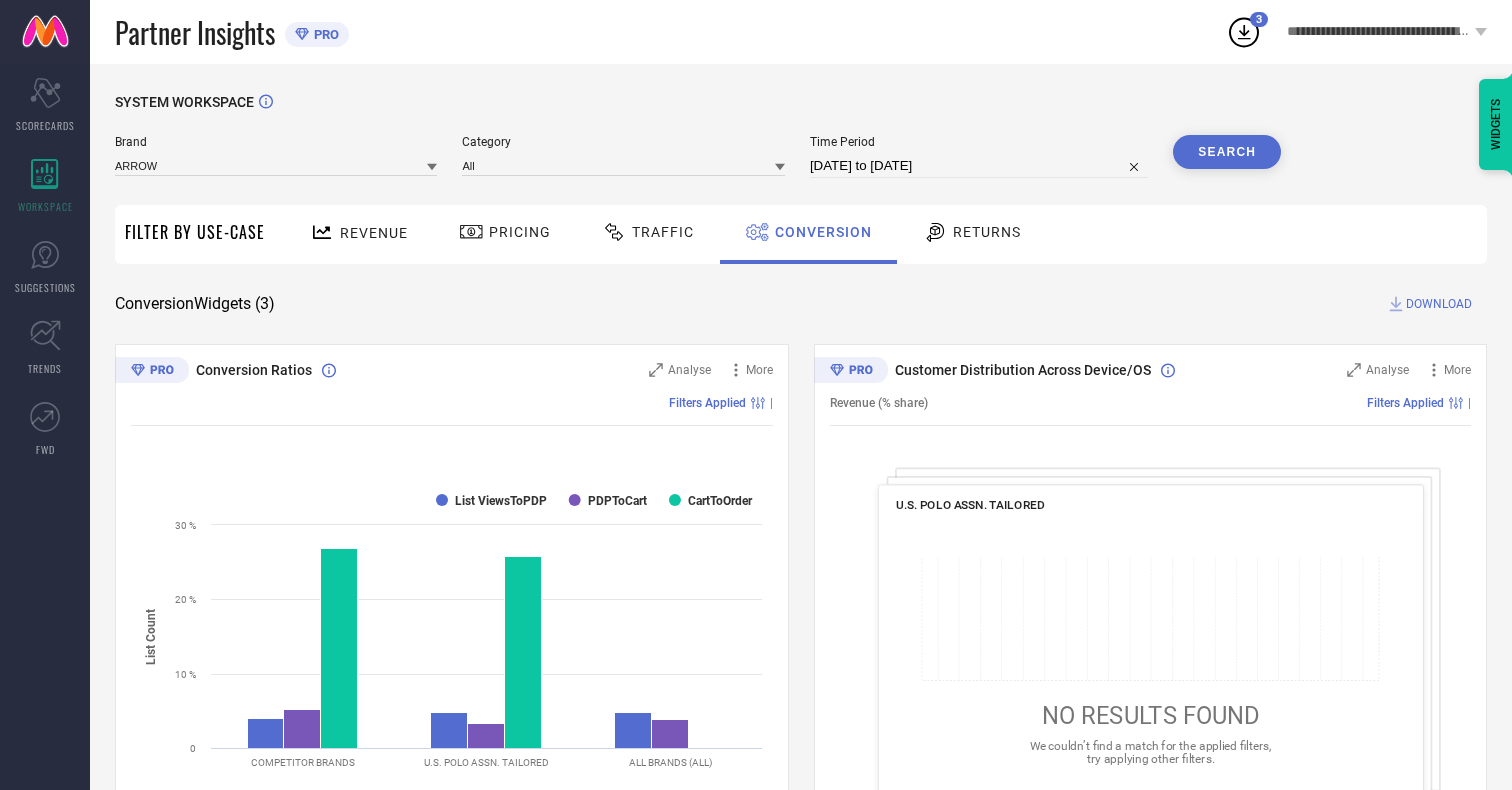 click on "Search" at bounding box center [1227, 152] 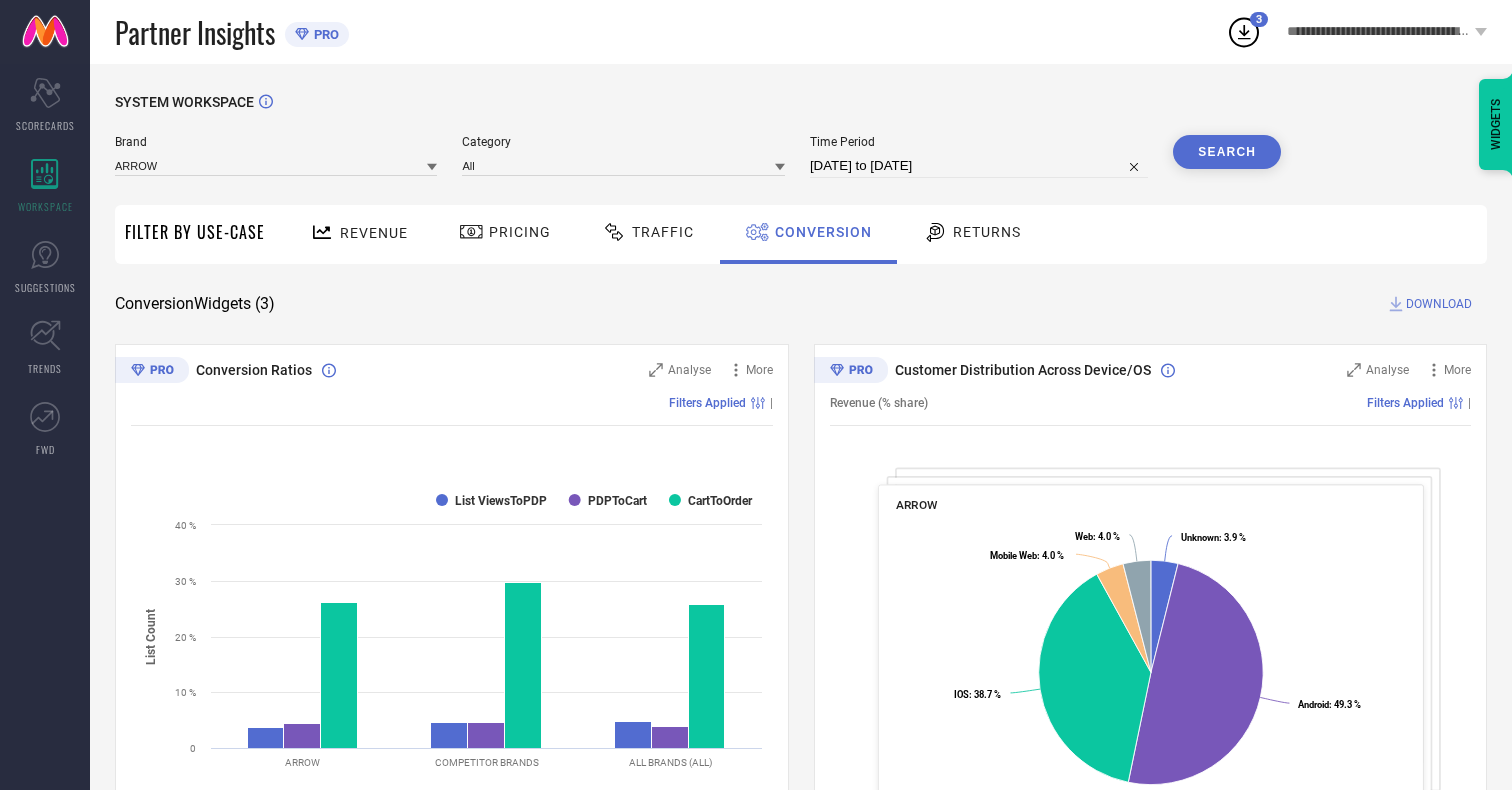 click on "DOWNLOAD" at bounding box center (1439, 304) 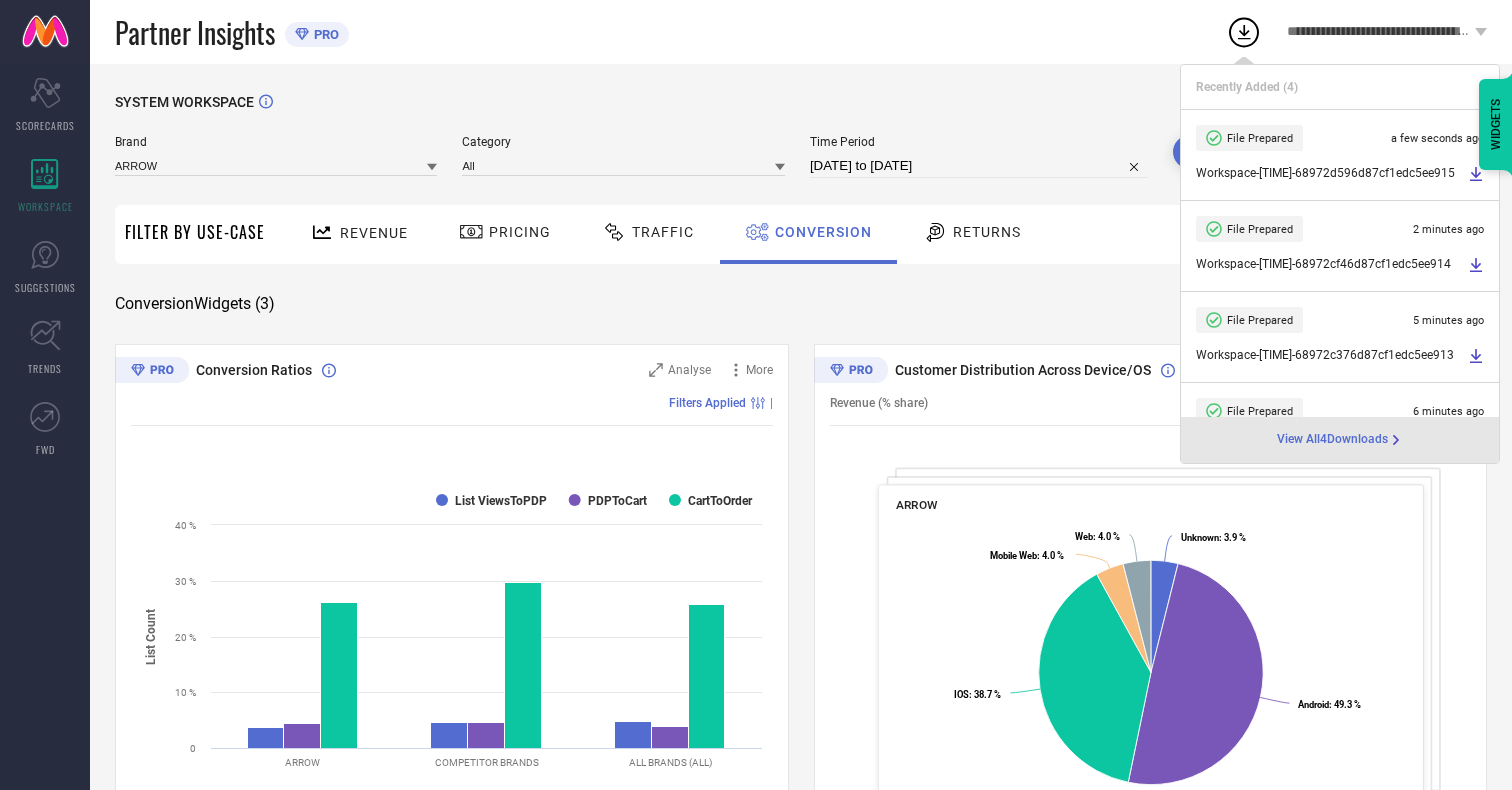 click on "Conversion" at bounding box center (823, 232) 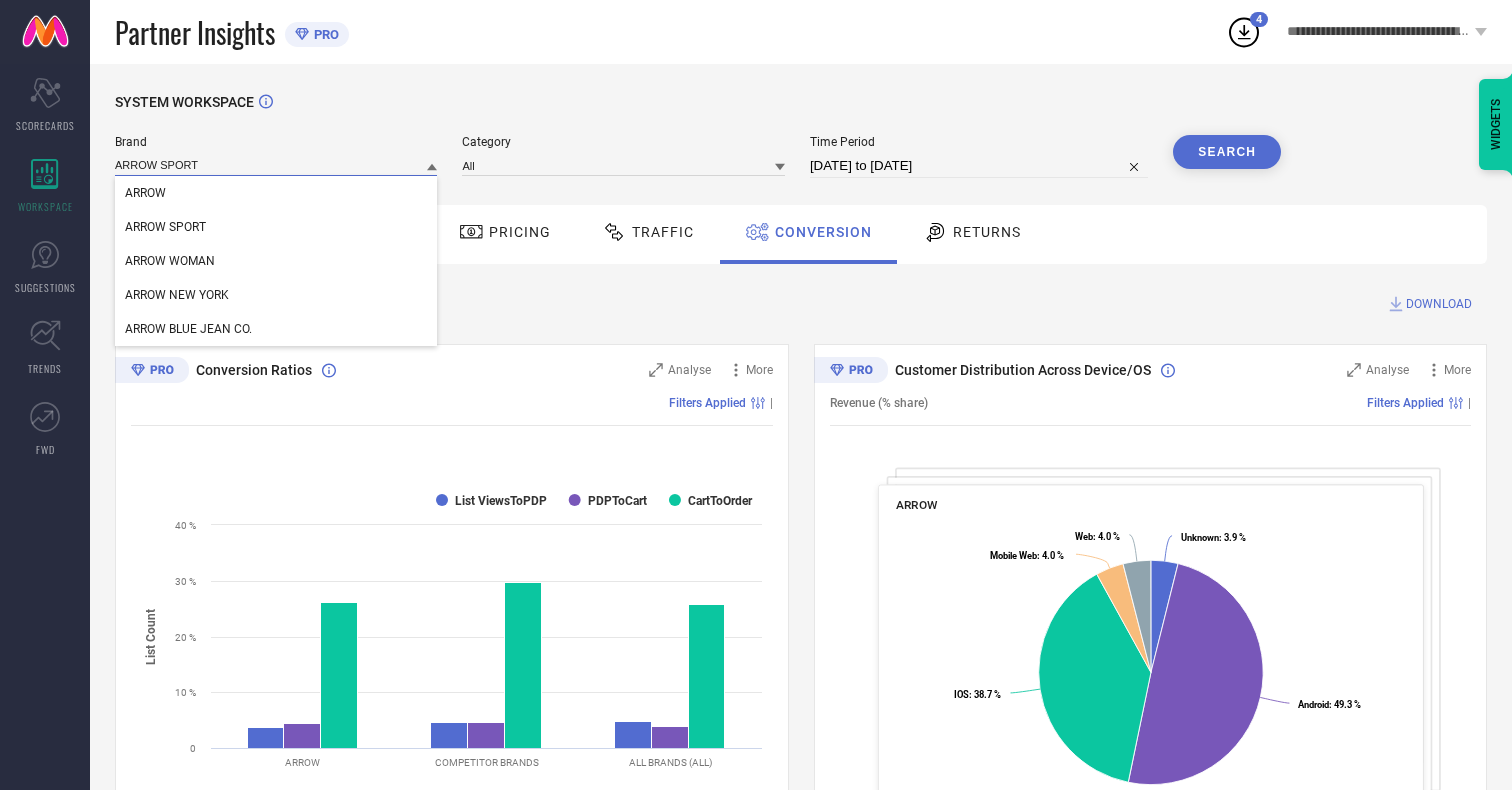type on "ARROW SPORT" 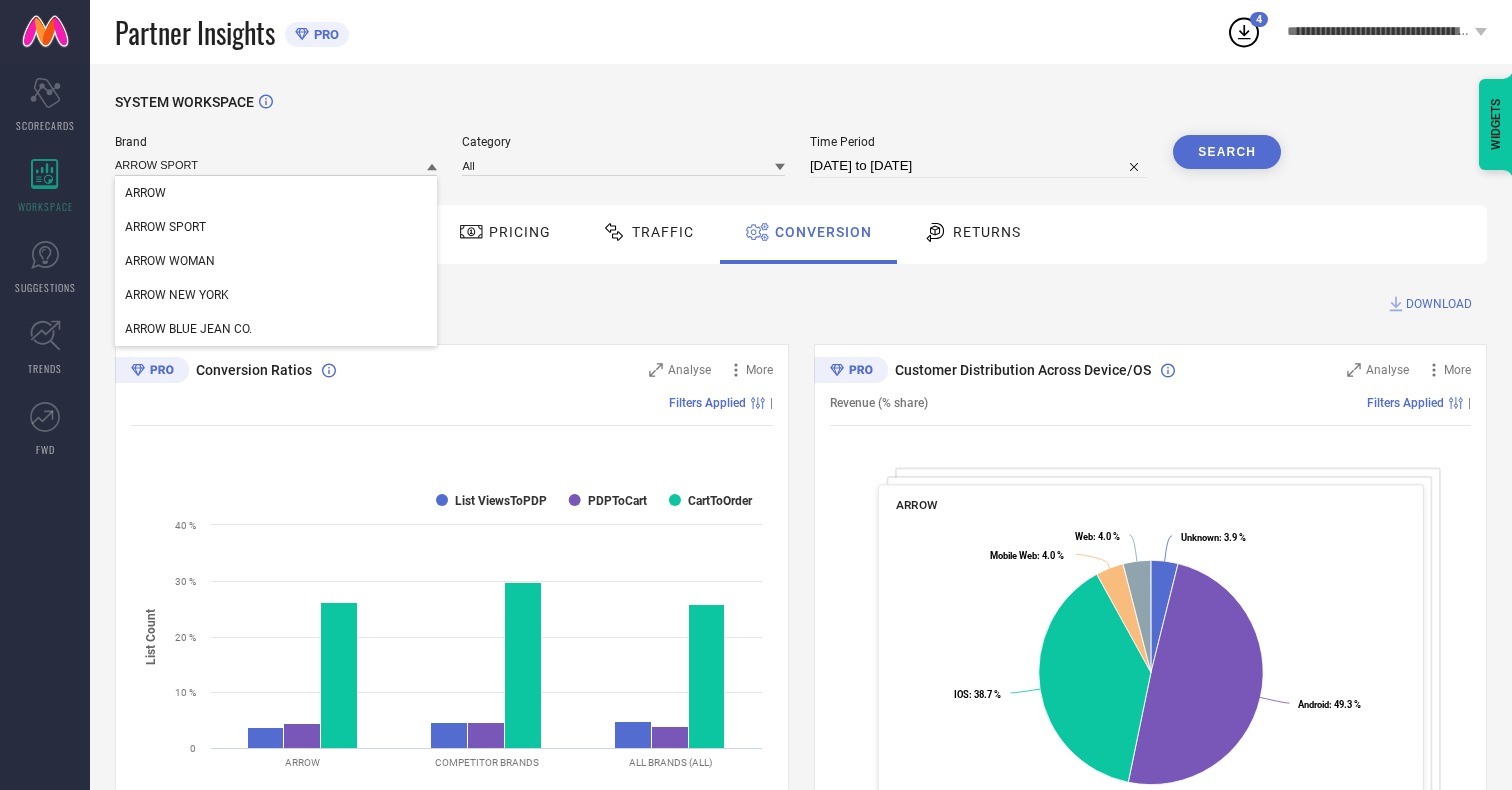 type 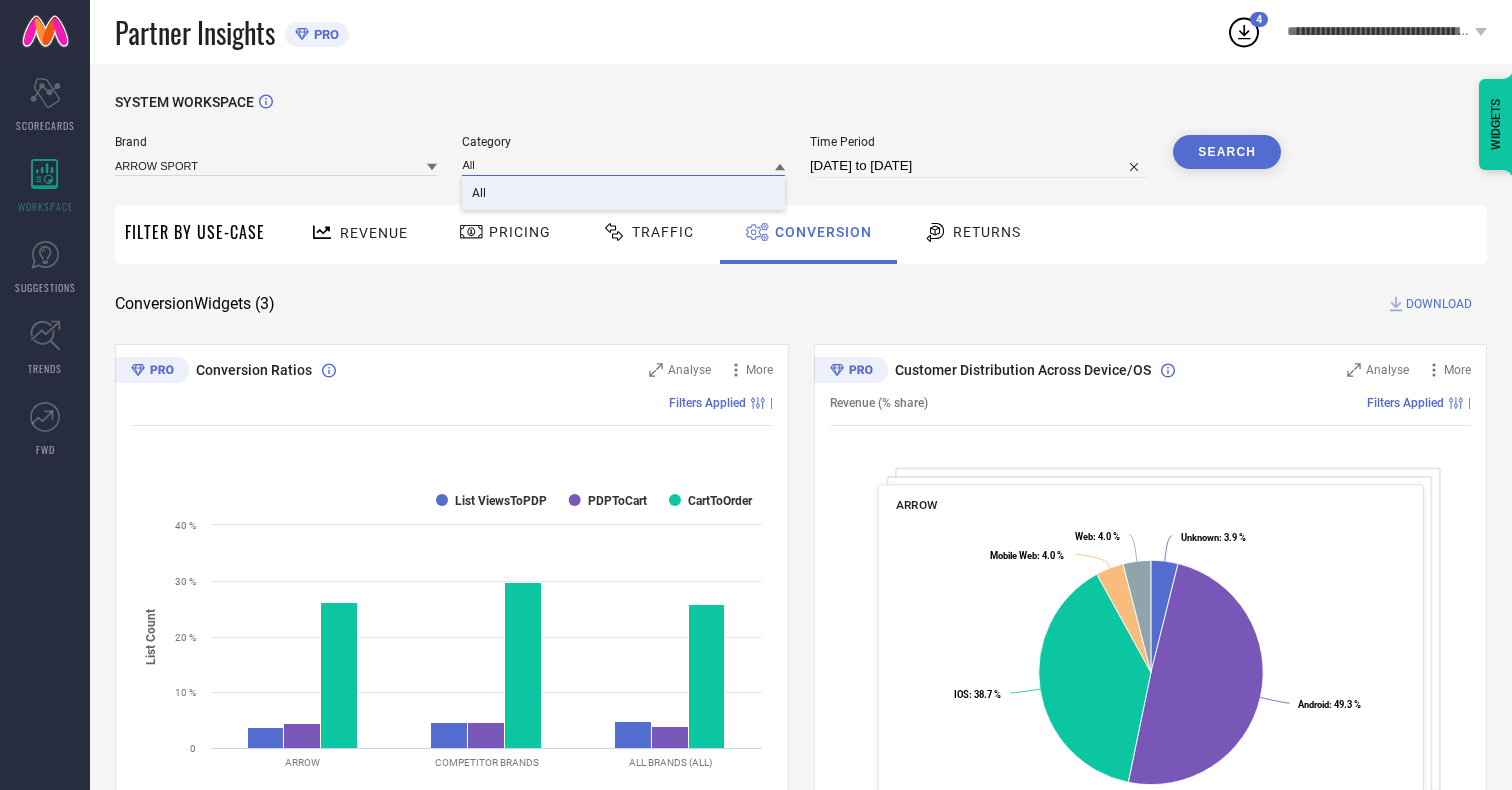 type on "All" 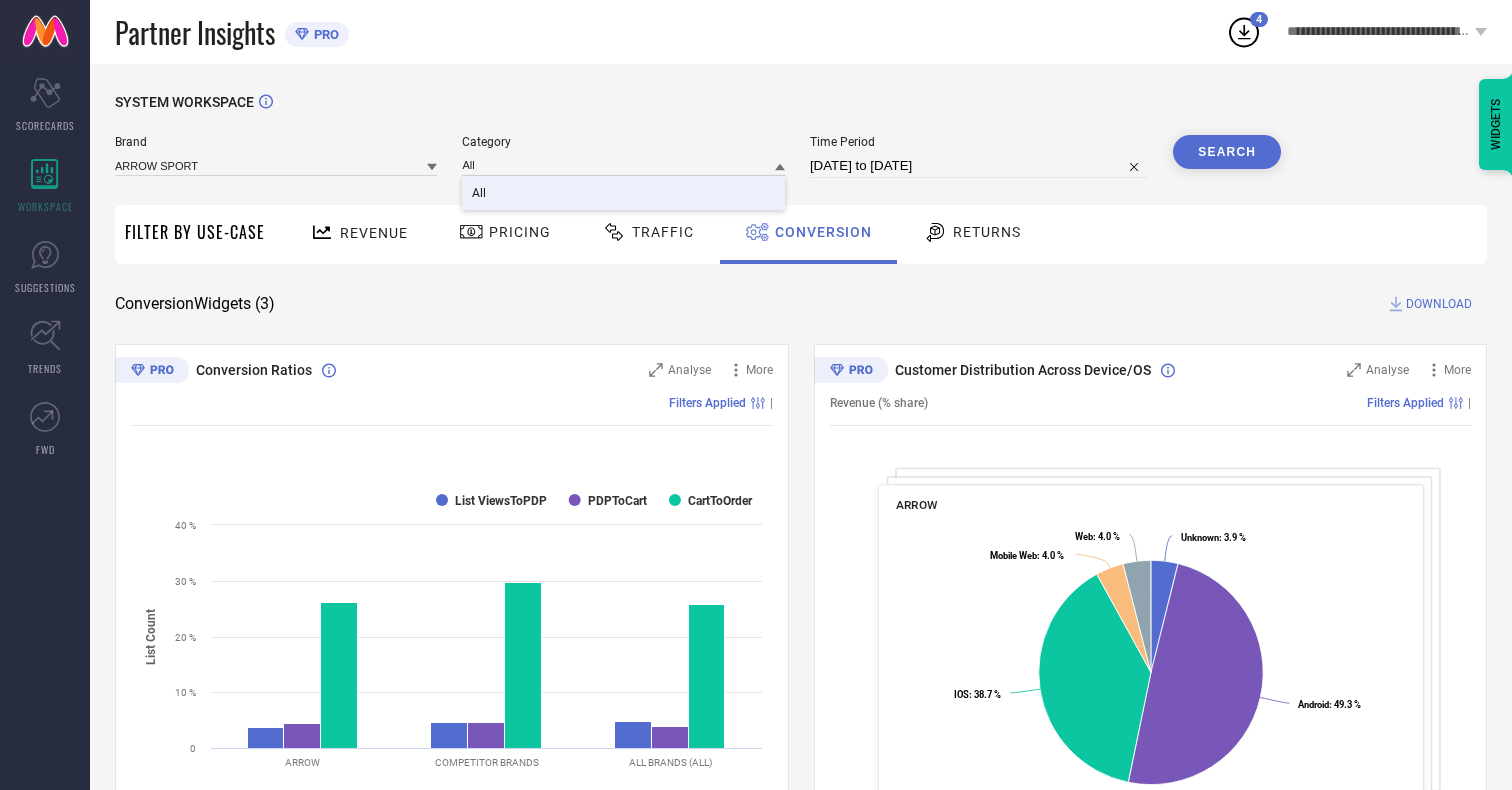 click on "All" at bounding box center [479, 193] 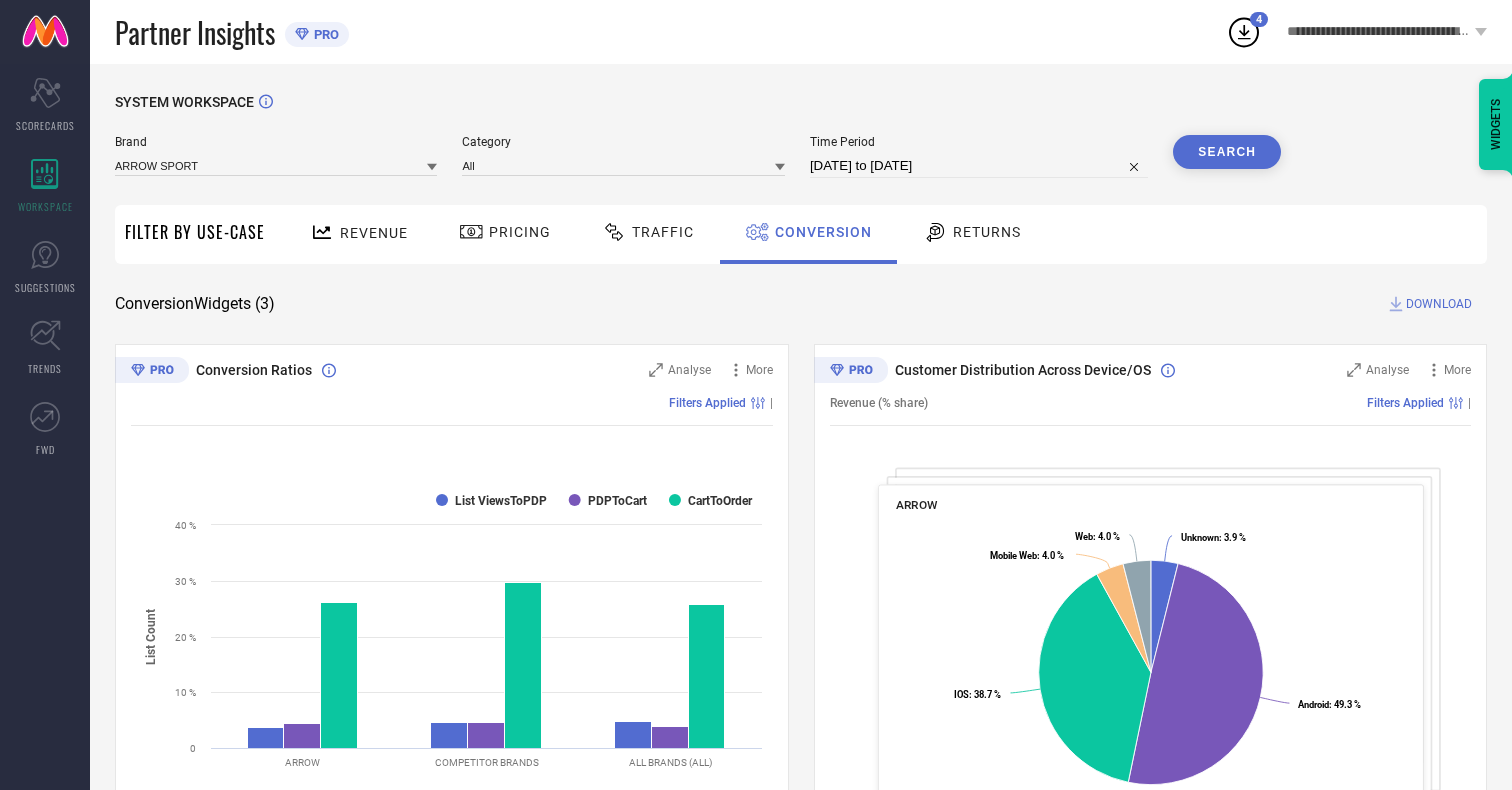 click on "Search" at bounding box center [1227, 152] 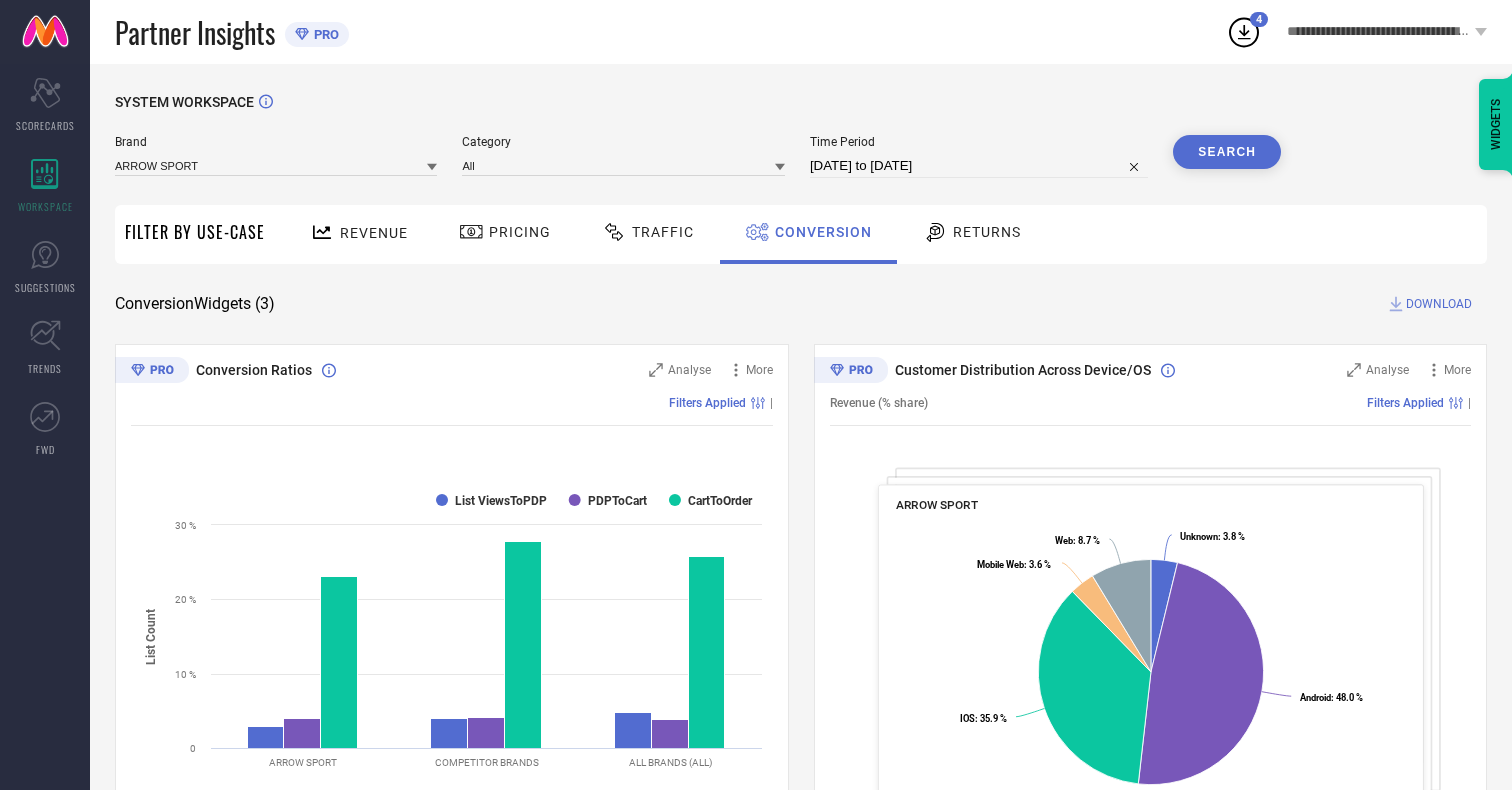 click on "DOWNLOAD" at bounding box center [1439, 304] 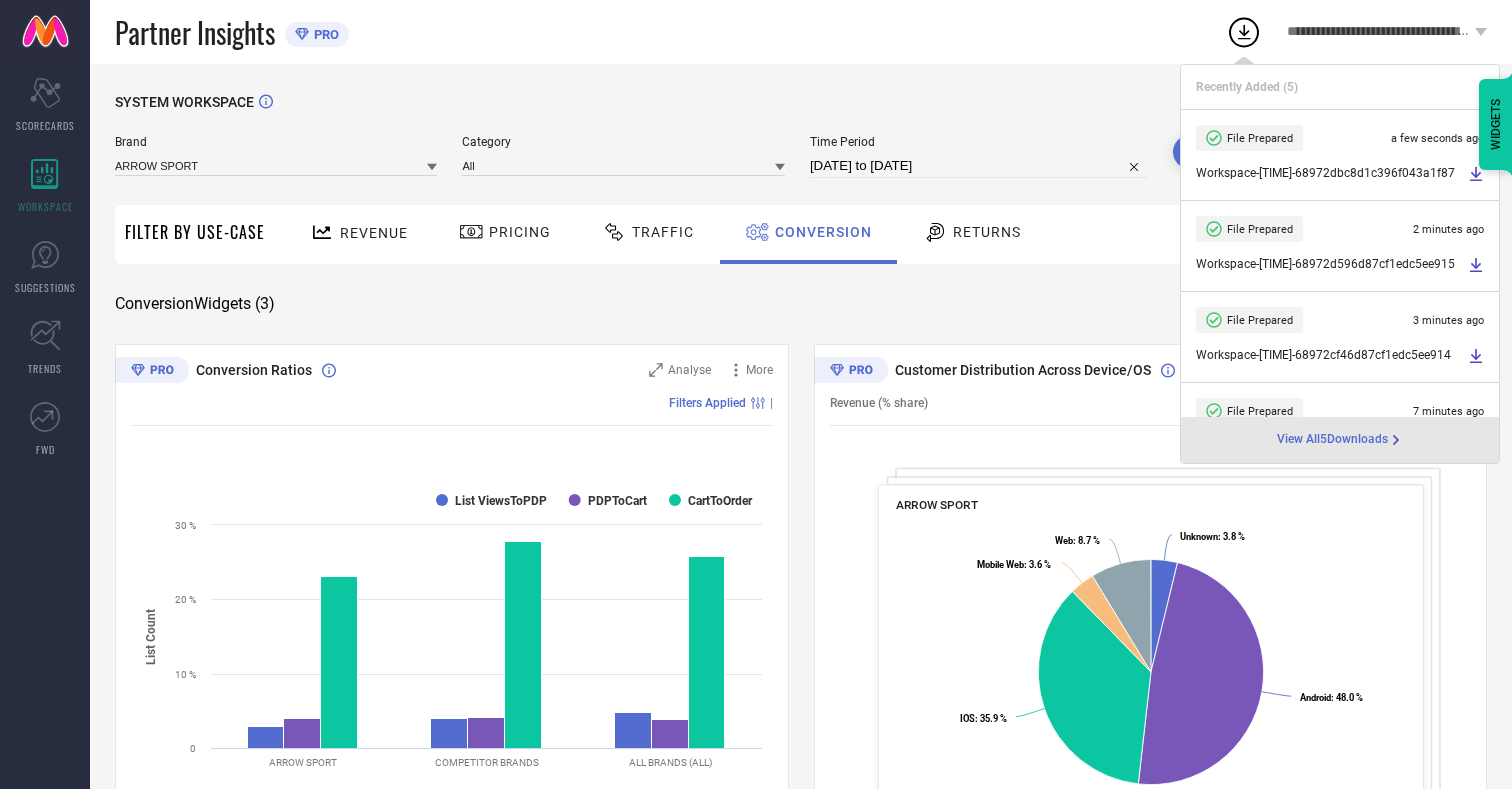 click on "Conversion" at bounding box center (823, 232) 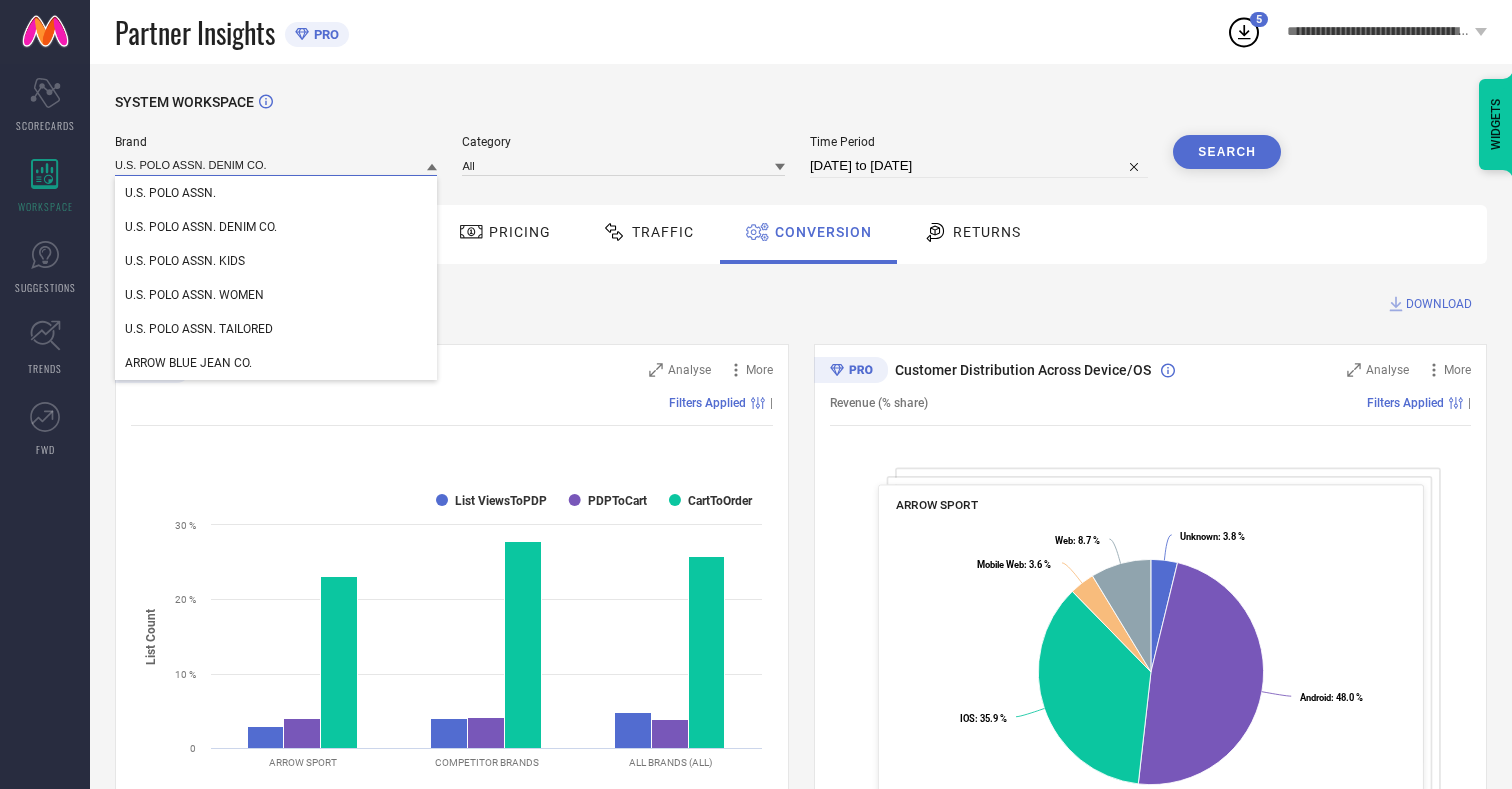 type on "U.S. POLO ASSN. DENIM CO." 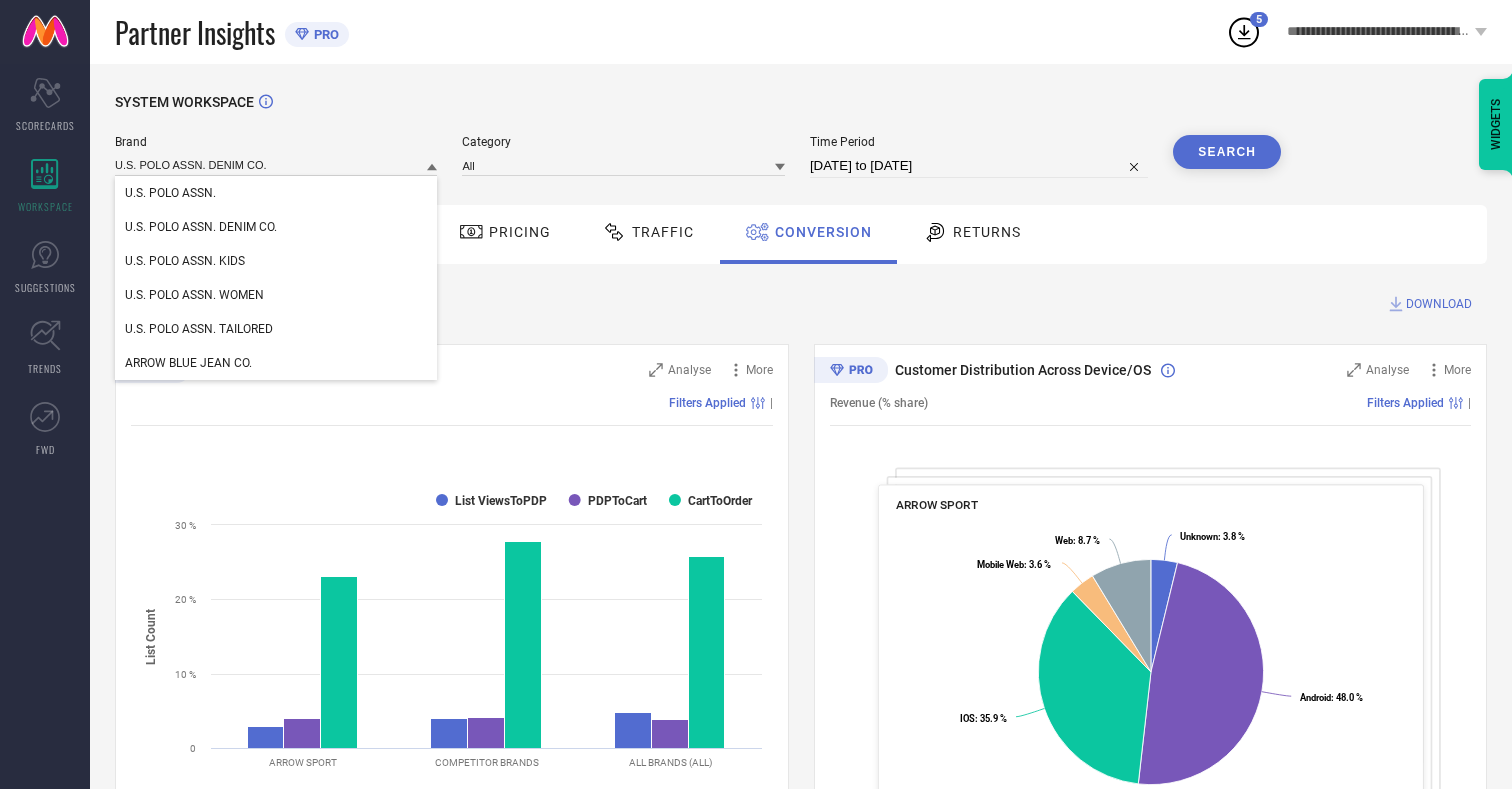 type 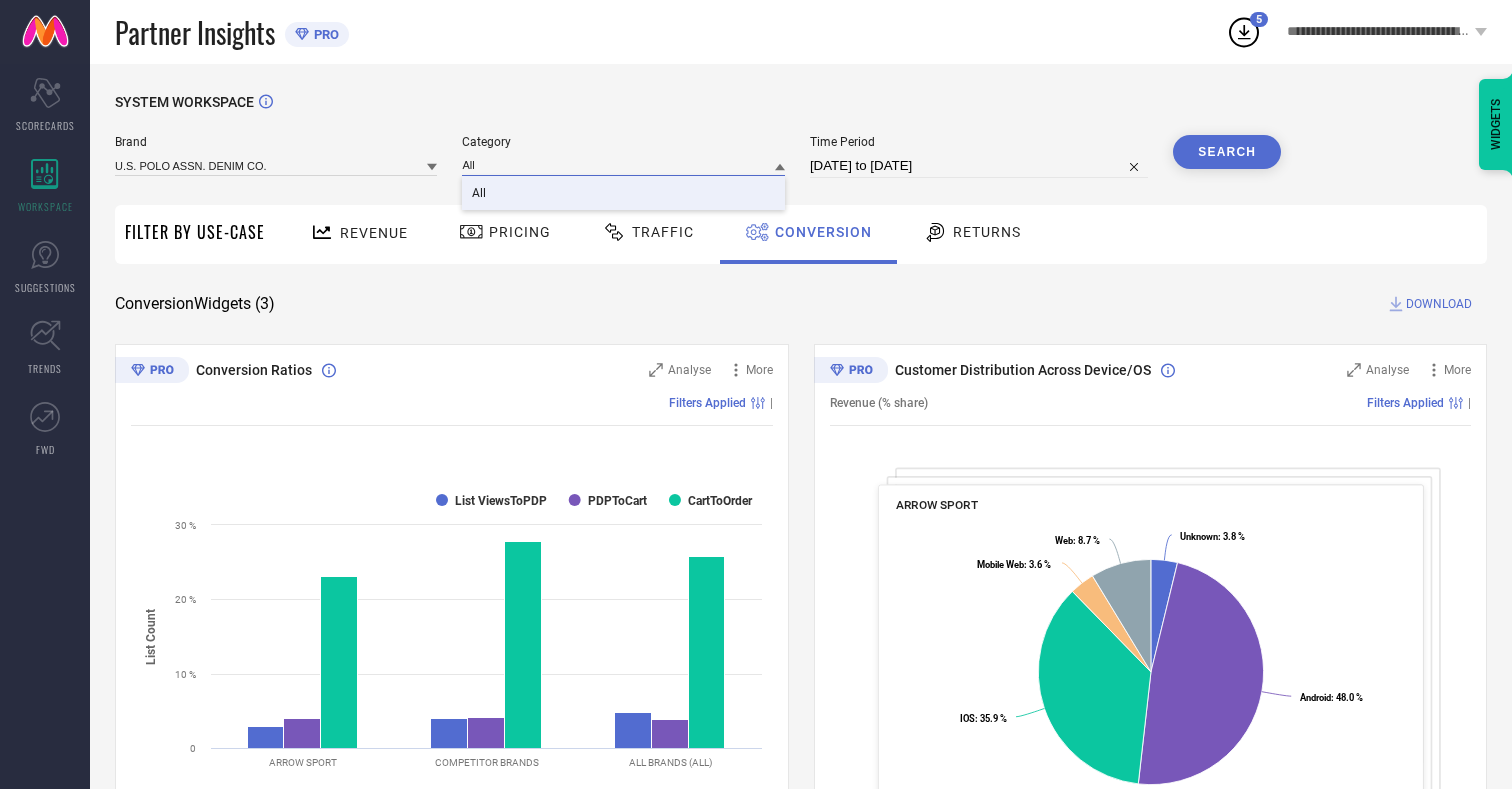 type on "All" 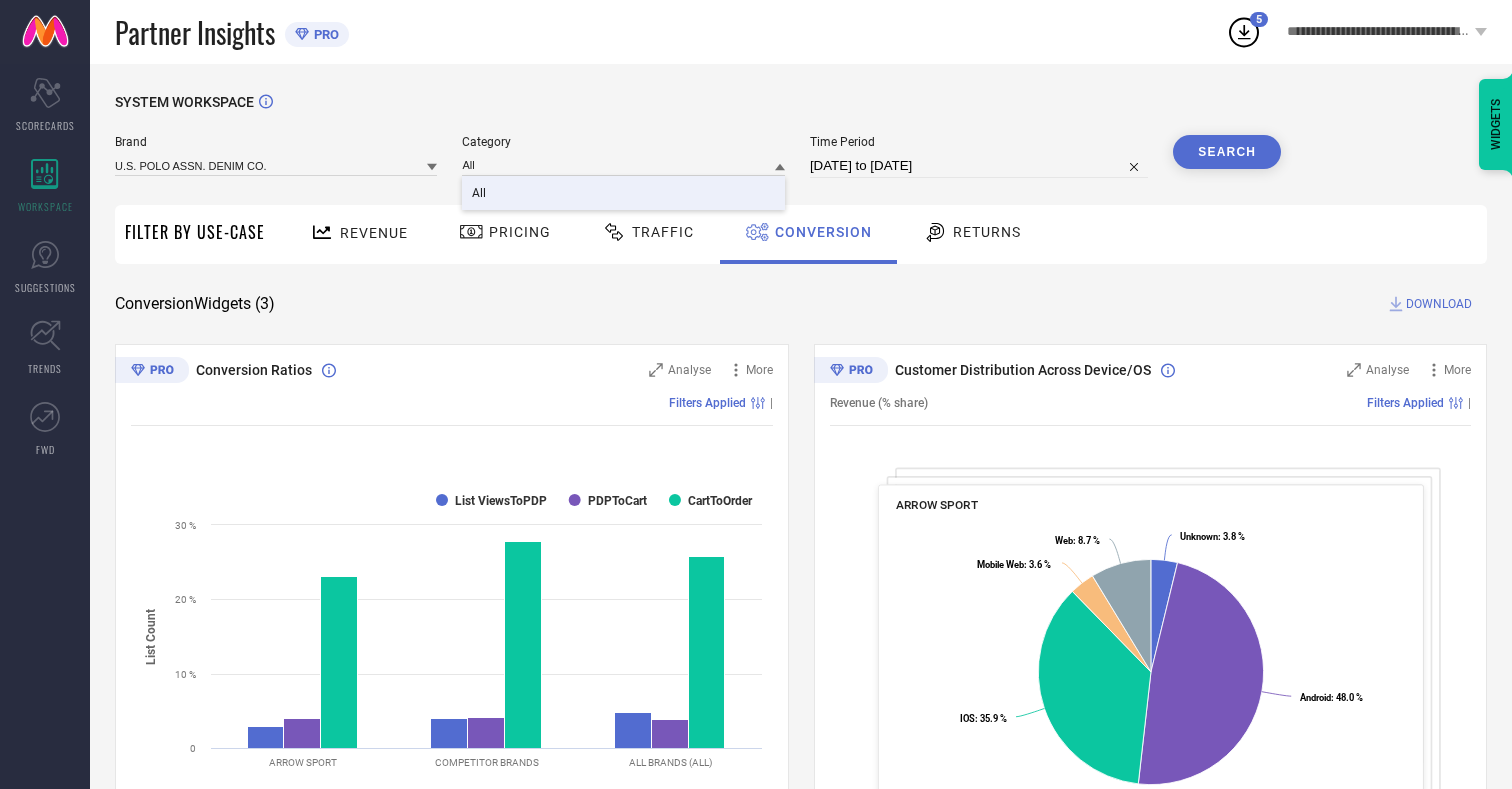 click on "All" at bounding box center (479, 193) 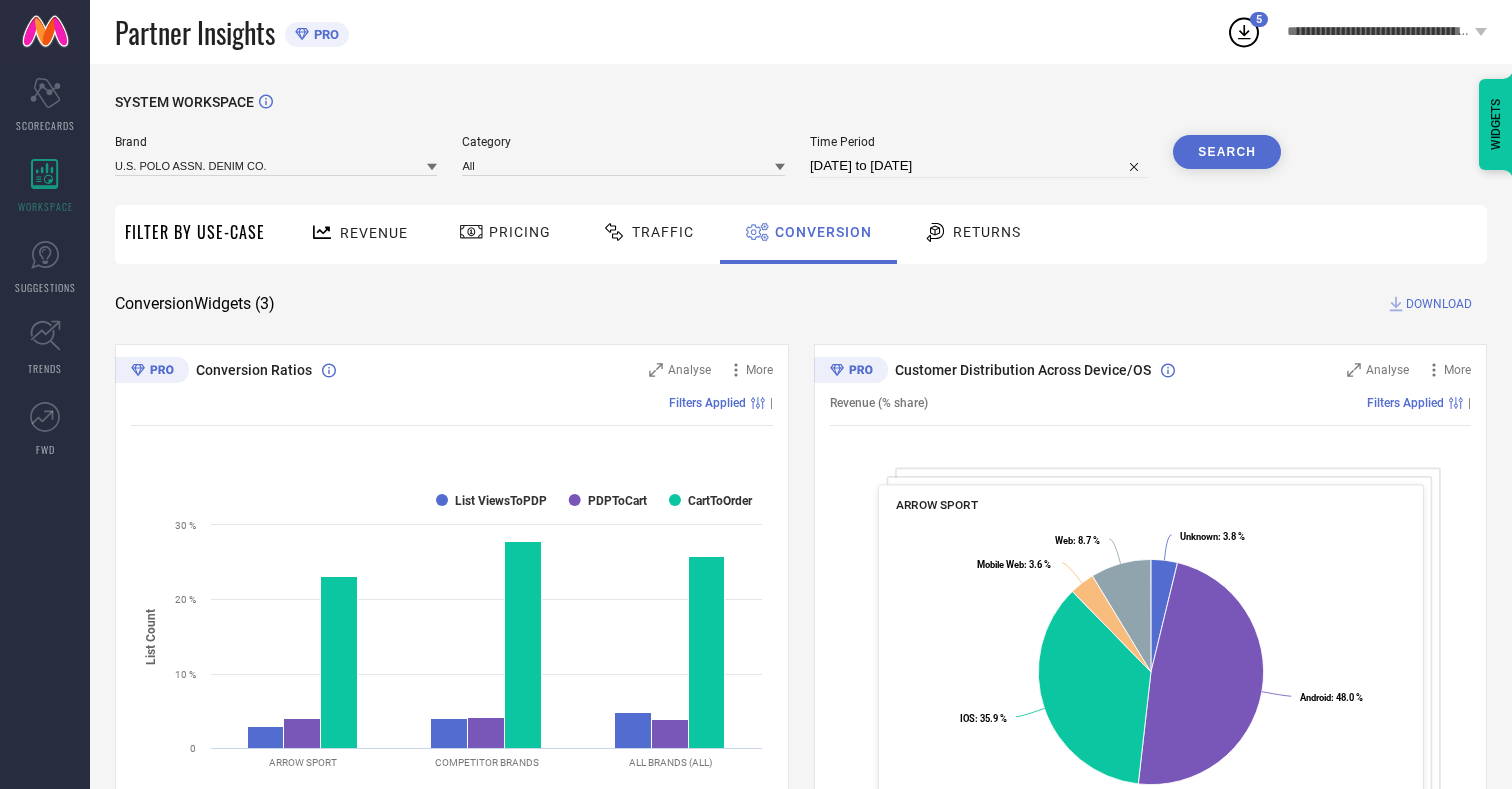 click on "Search" at bounding box center (1227, 152) 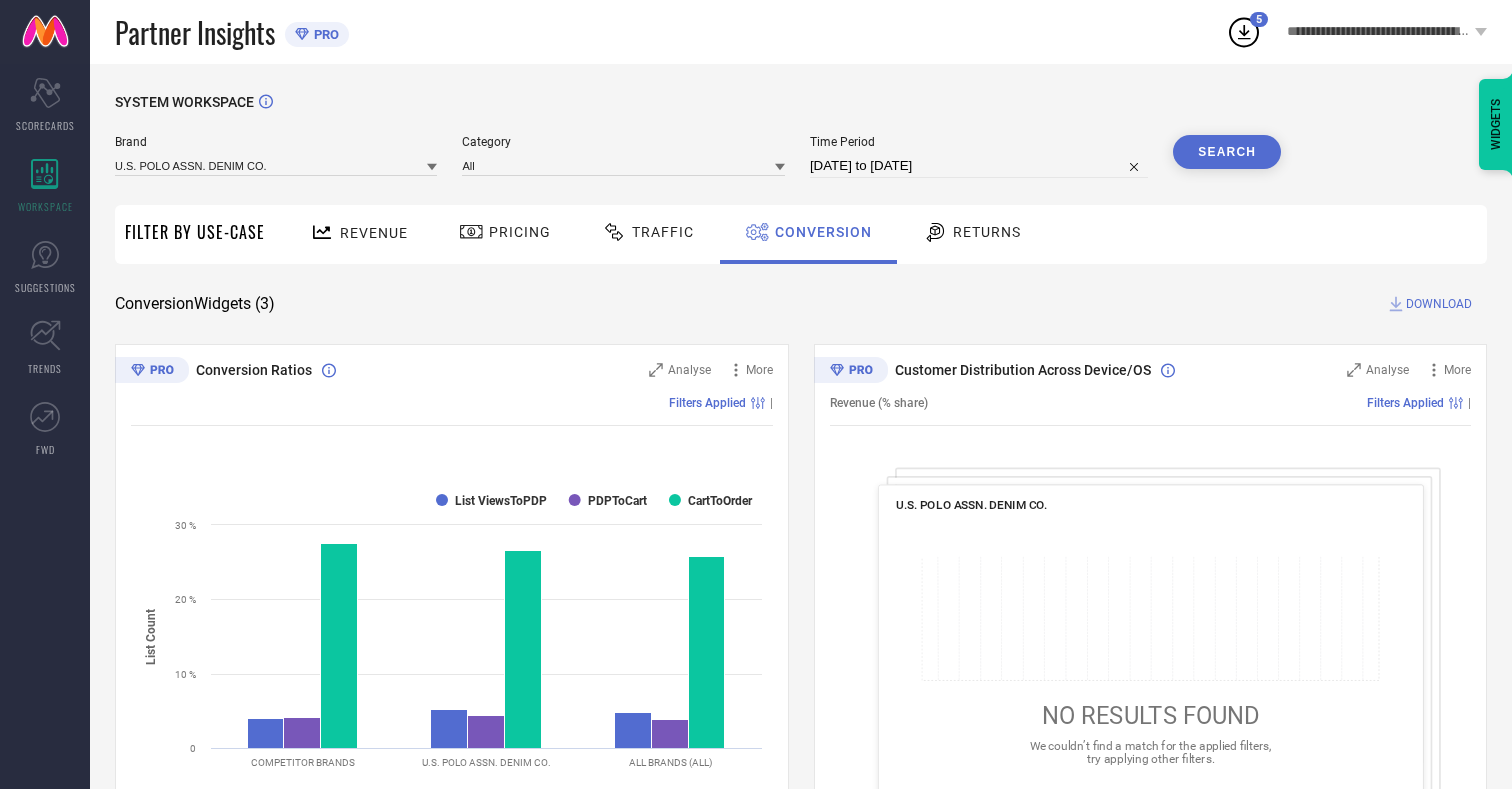 click on "DOWNLOAD" at bounding box center (1439, 304) 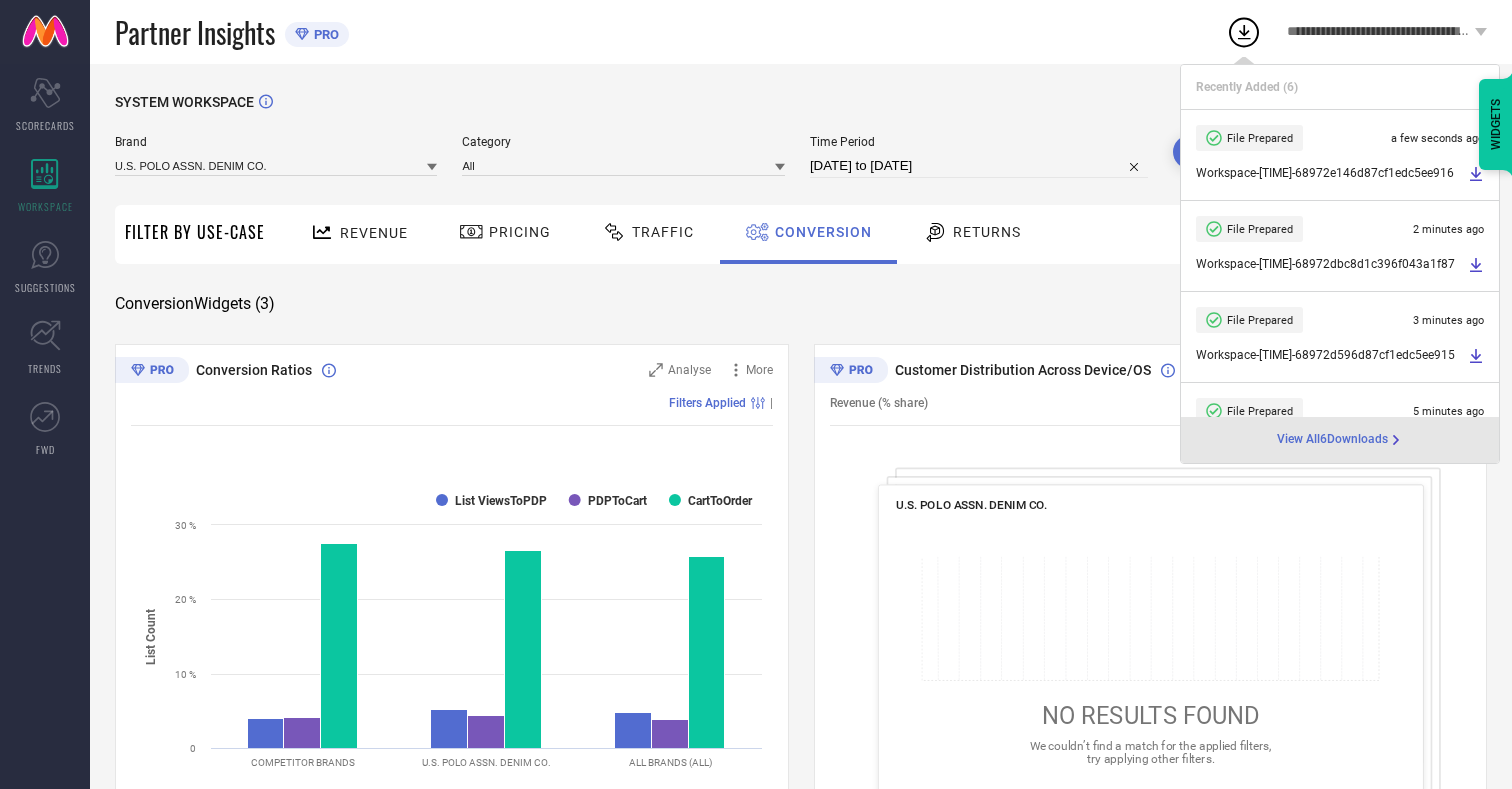 click on "Conversion" at bounding box center [823, 232] 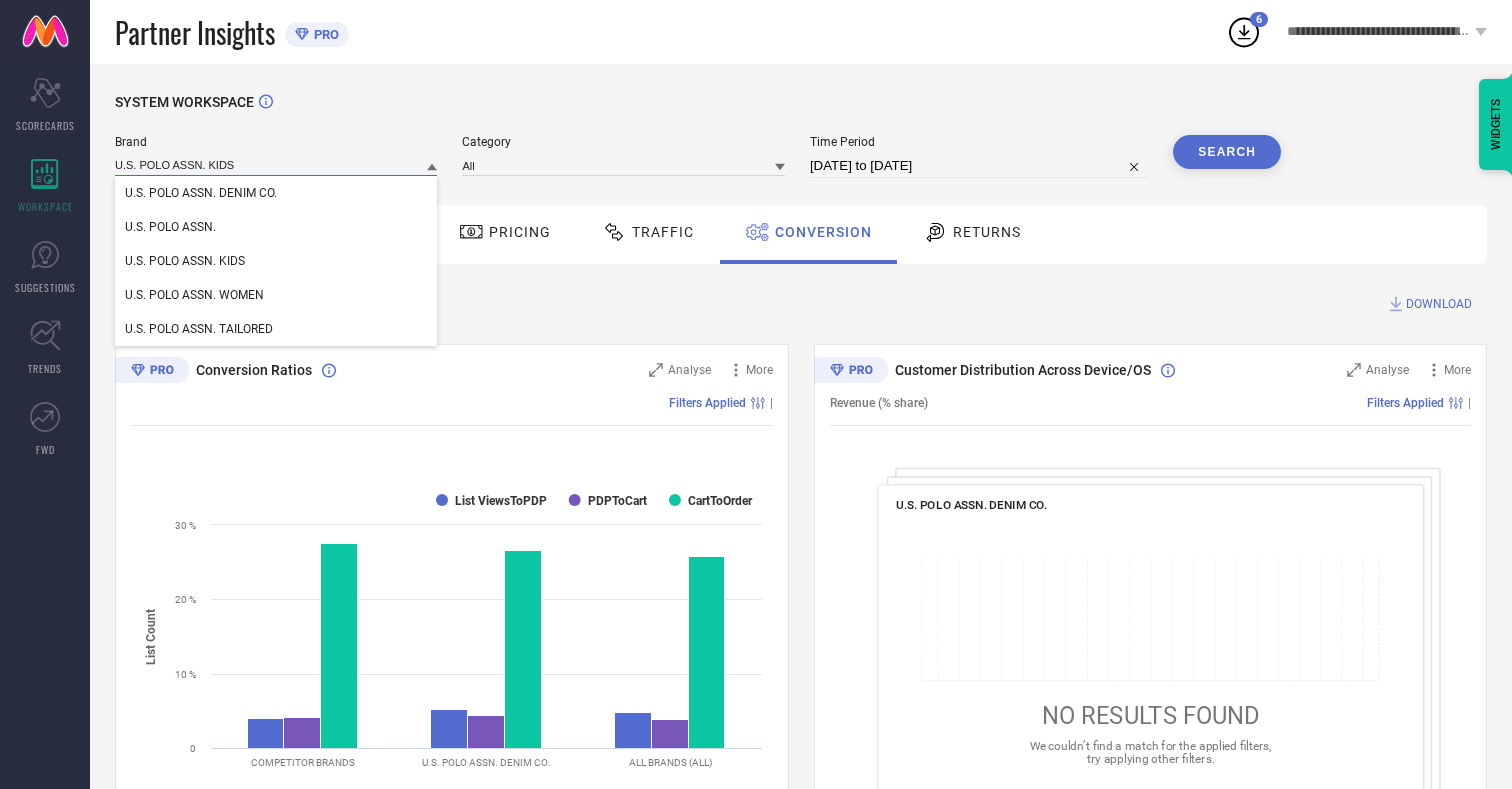 type on "U.S. POLO ASSN. KIDS" 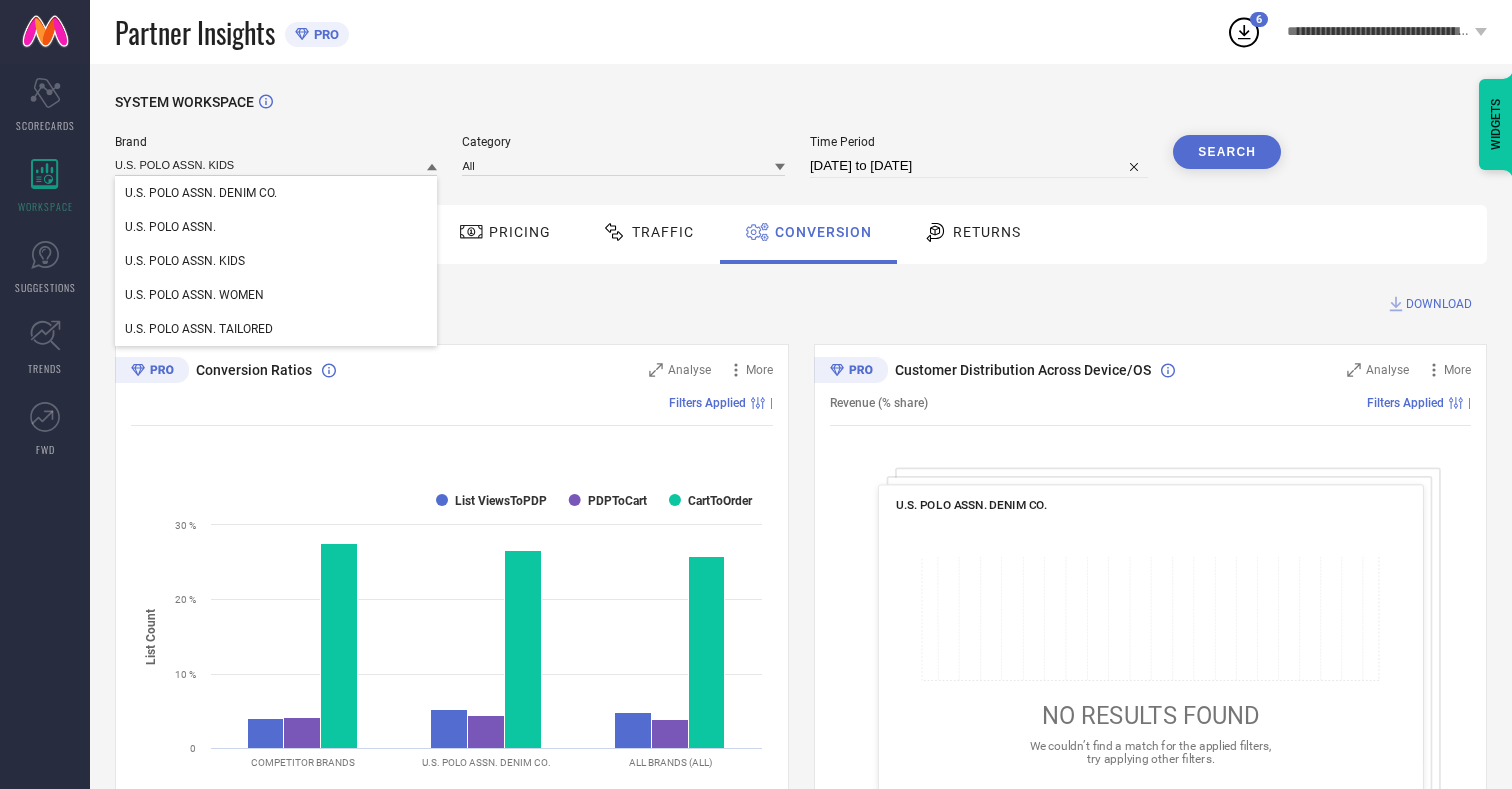 type 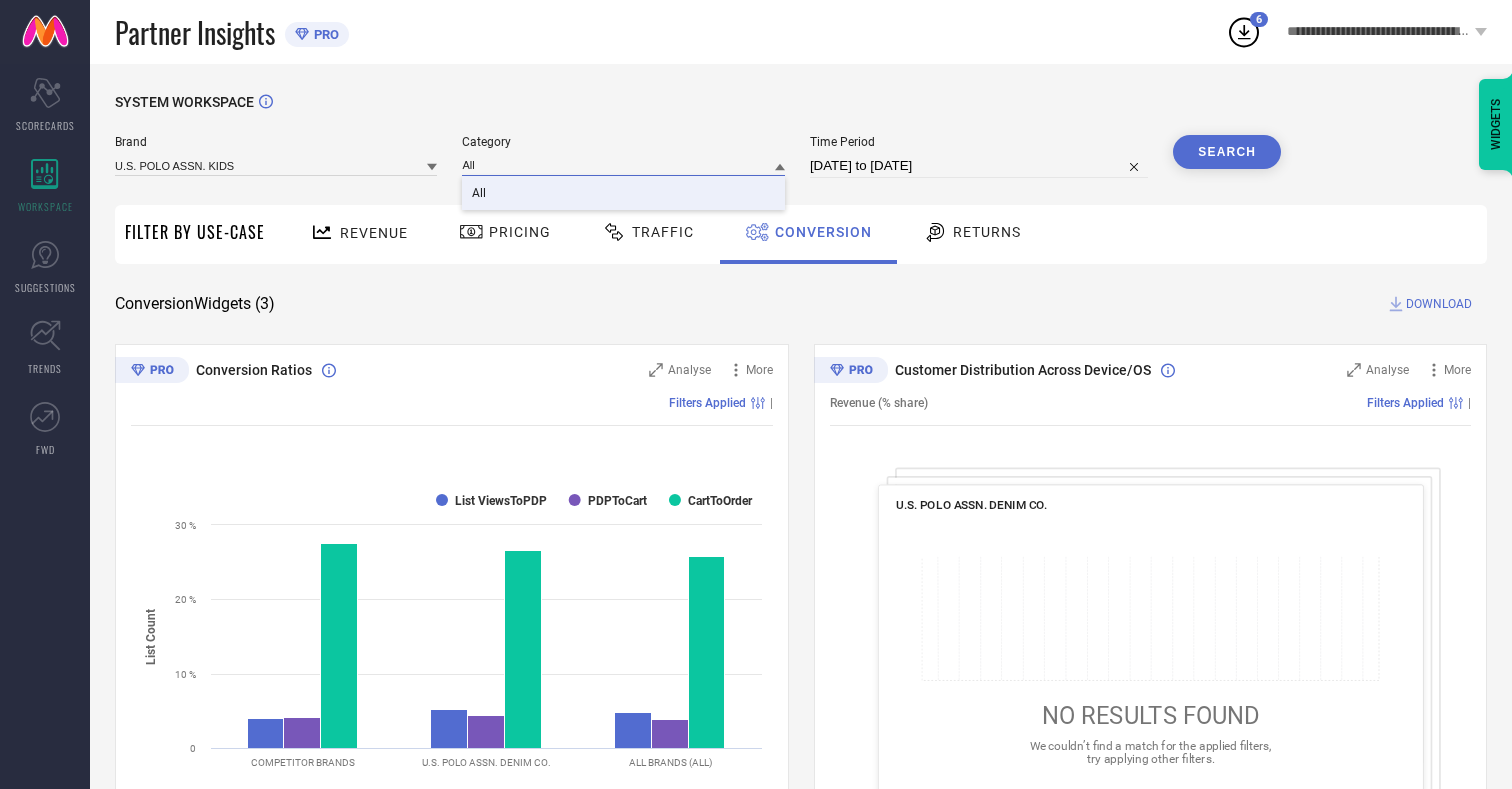 type on "All" 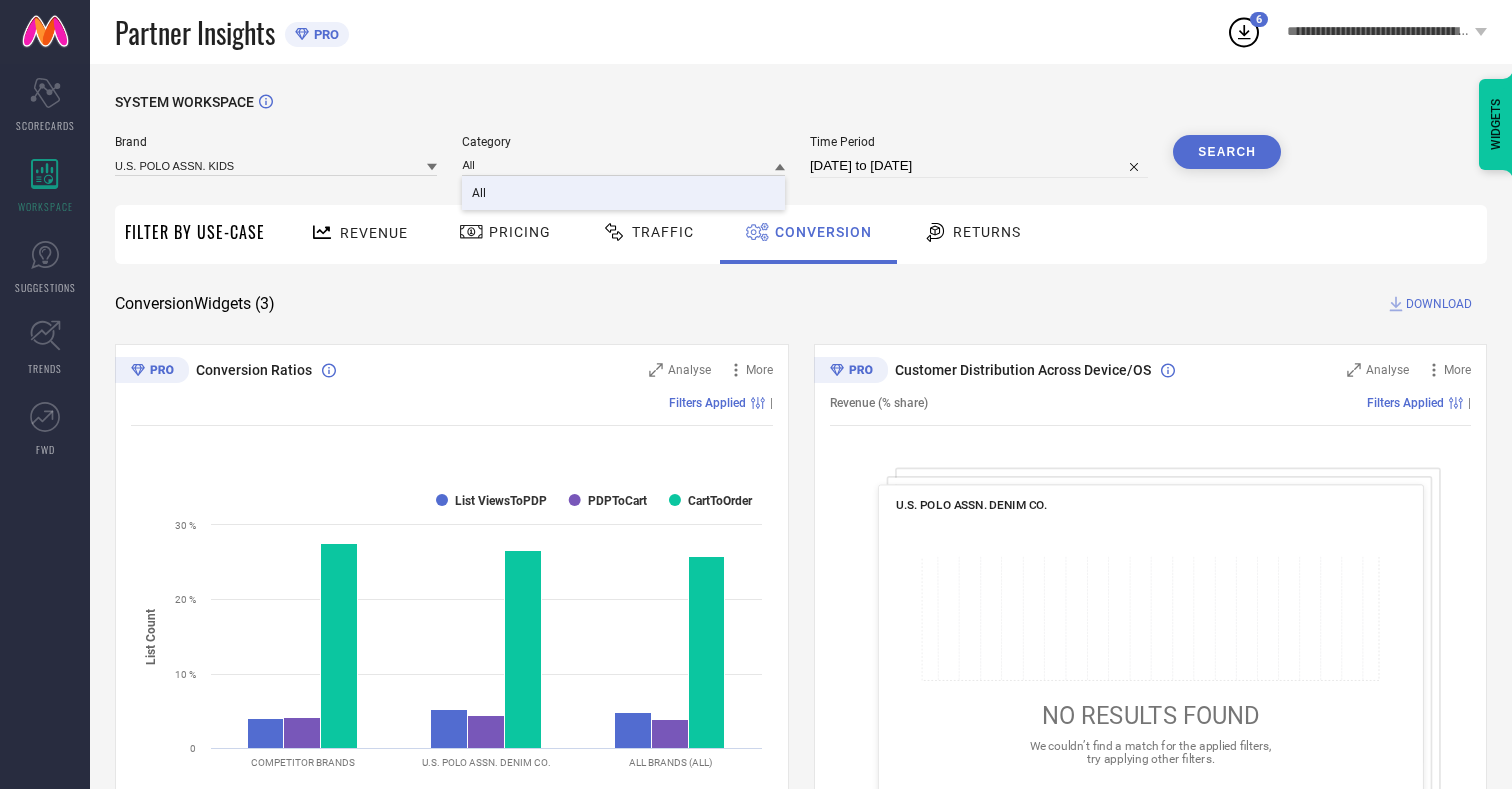 click on "All" at bounding box center [479, 193] 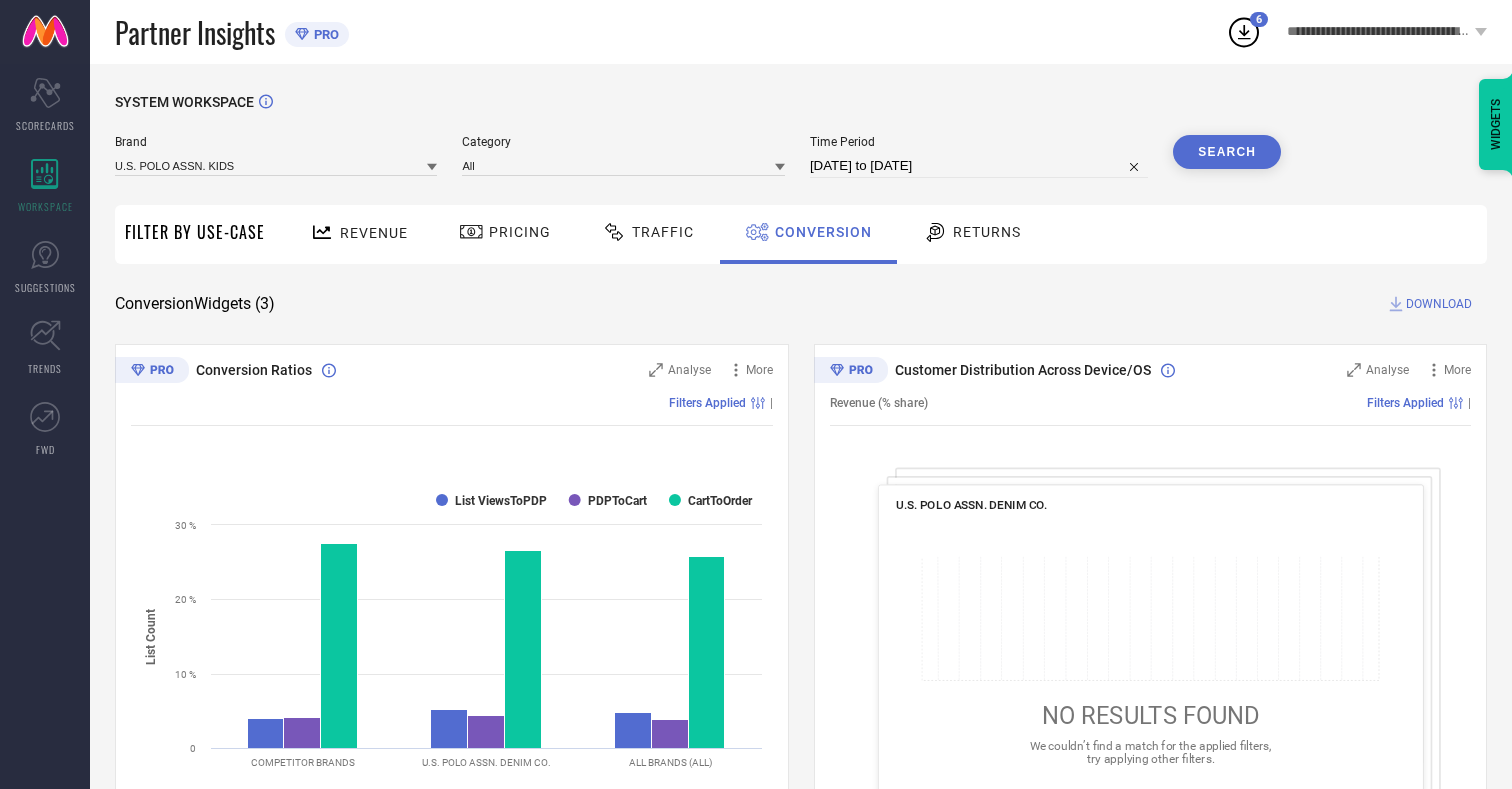 click on "Search" at bounding box center (1227, 152) 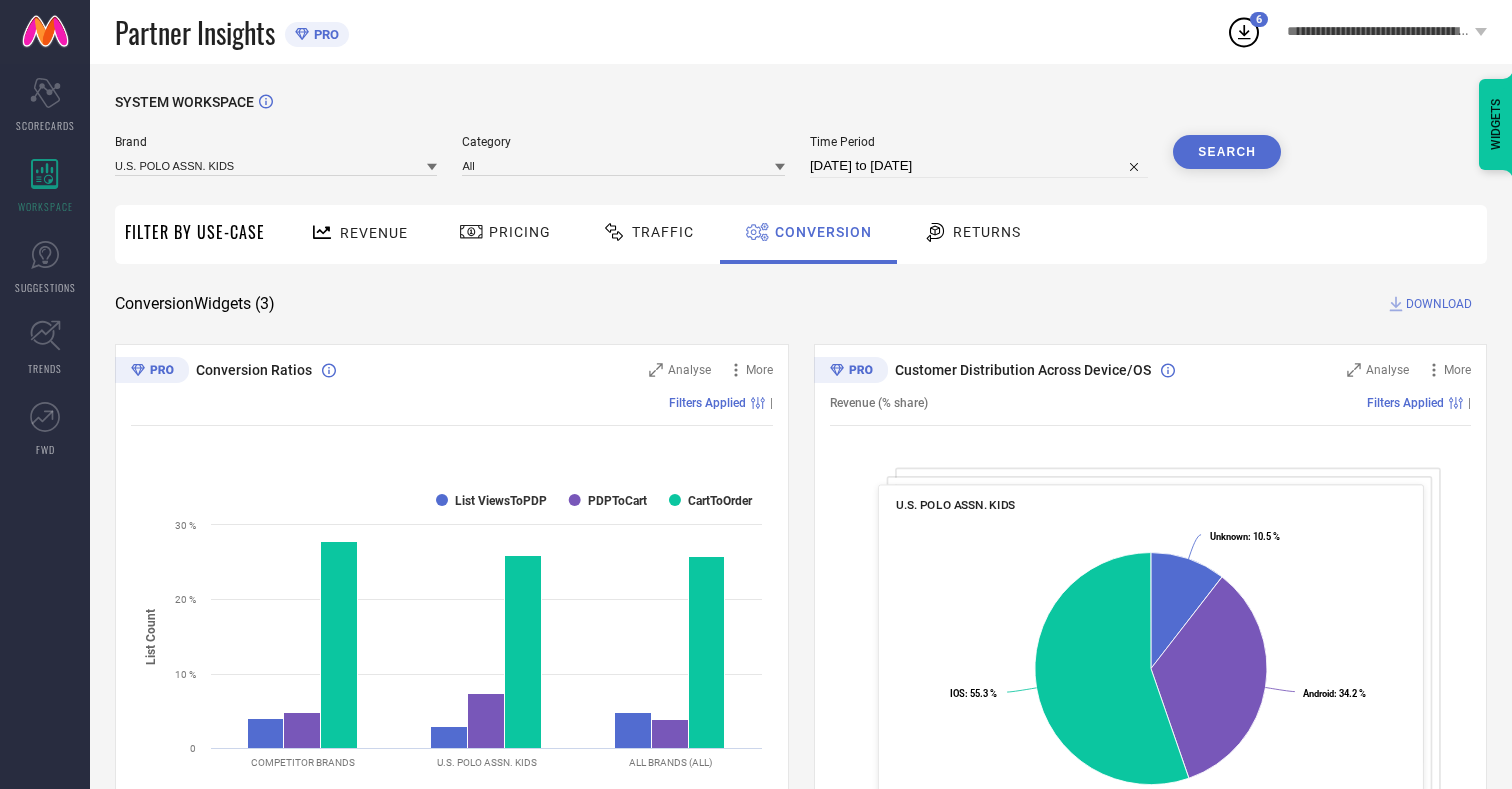 click on "DOWNLOAD" at bounding box center (1439, 304) 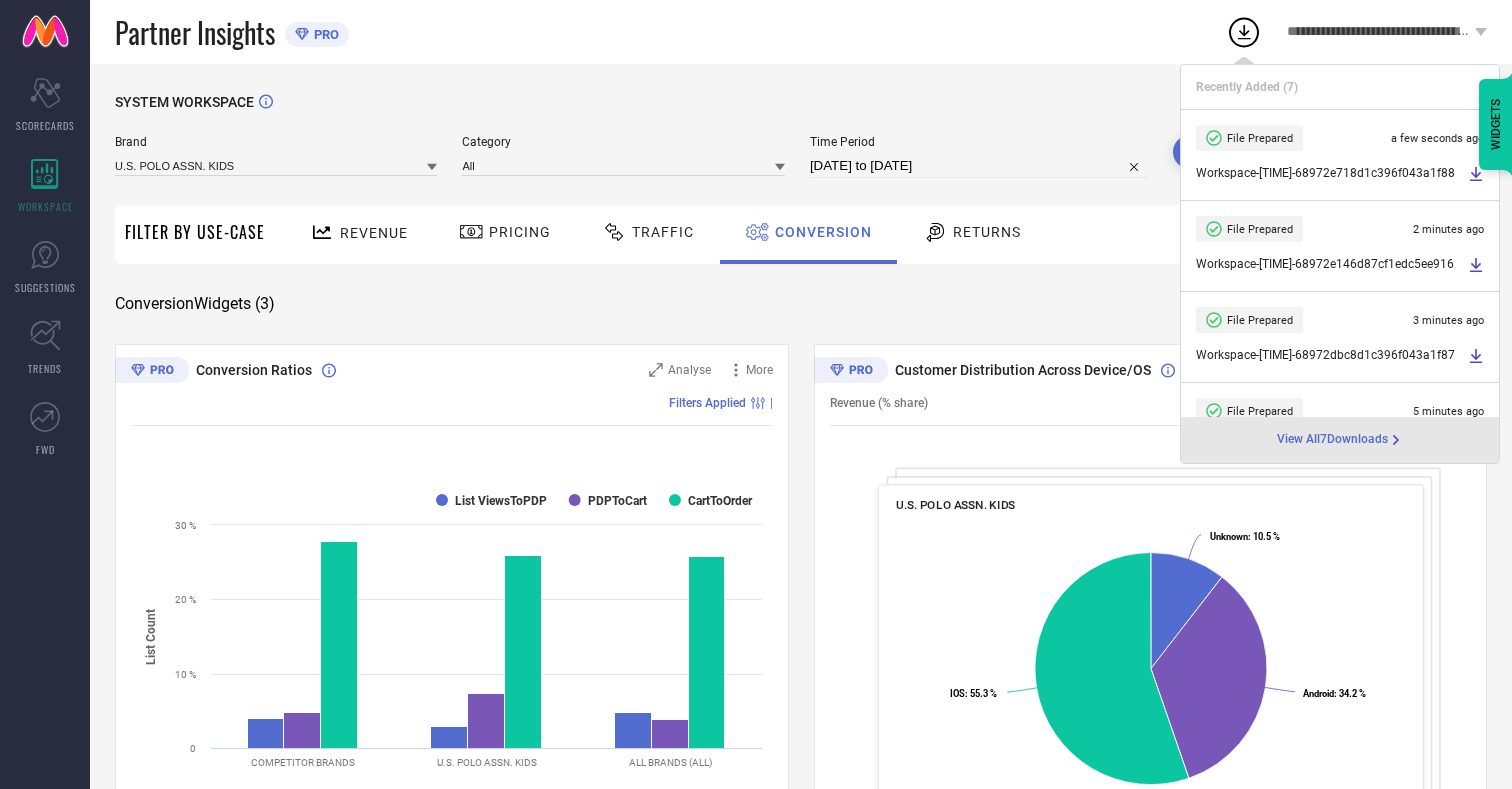 click on "Conversion" at bounding box center (823, 232) 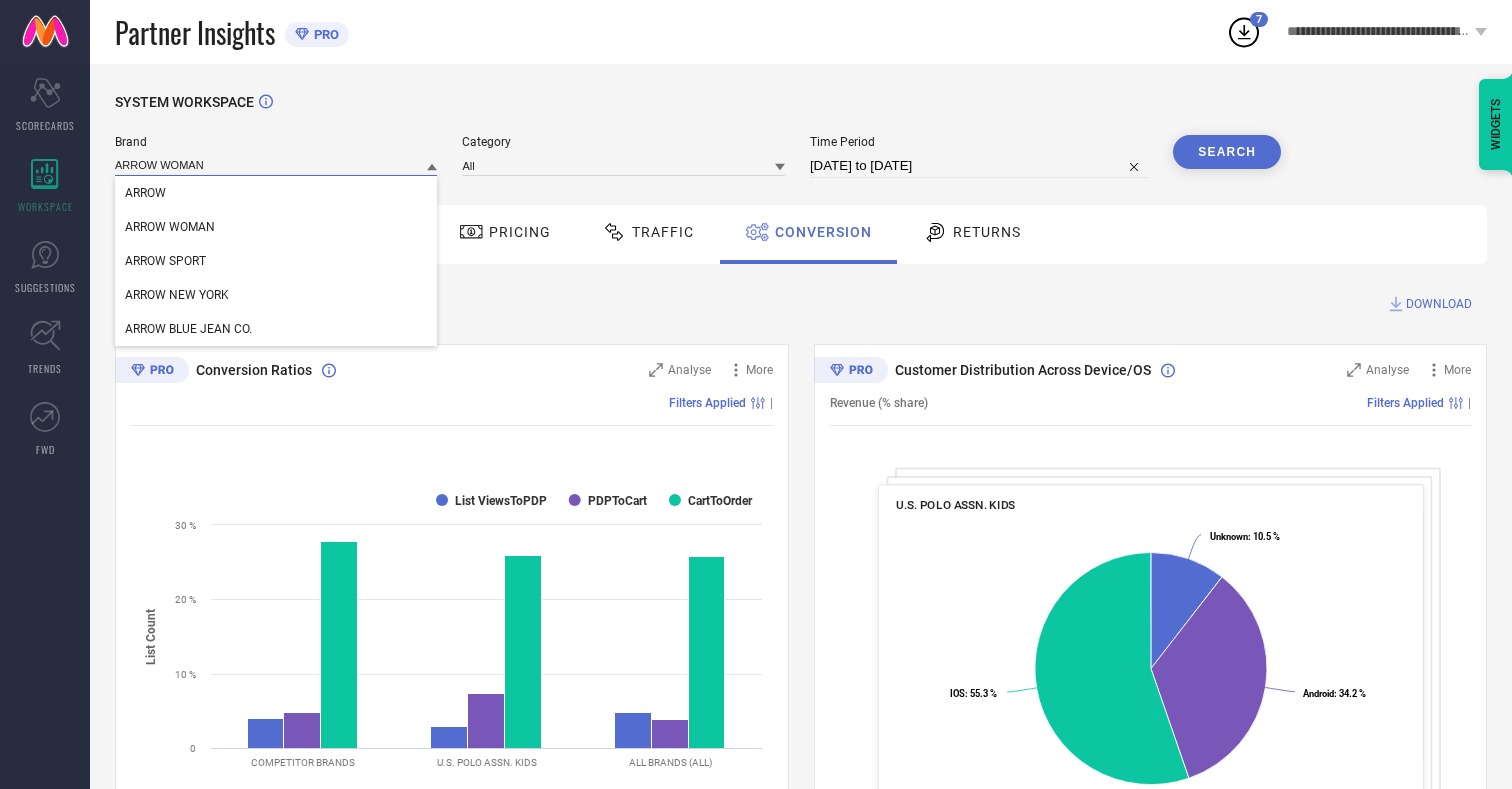 type on "ARROW WOMAN" 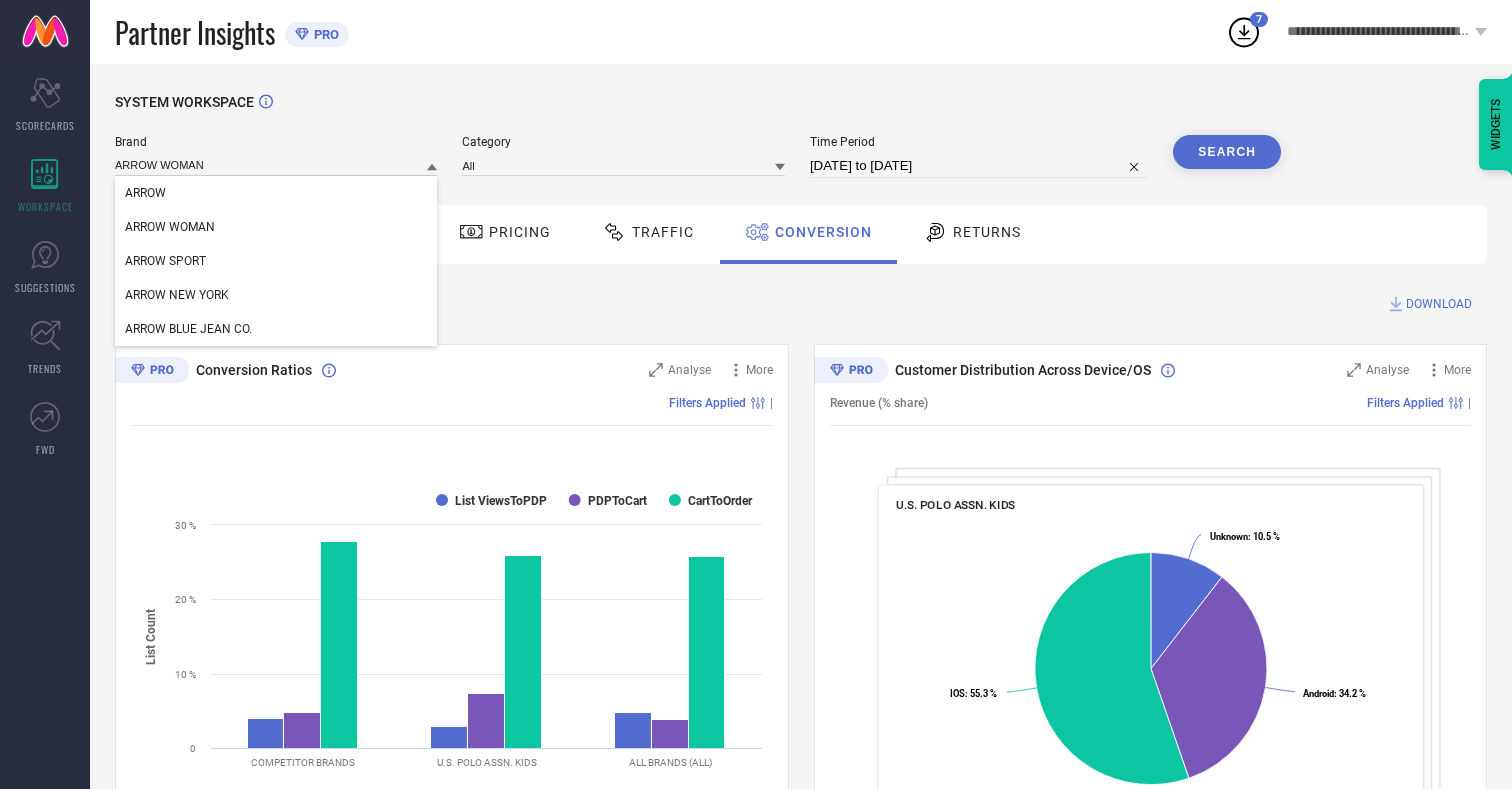 click on "ARROW WOMAN" at bounding box center (170, 227) 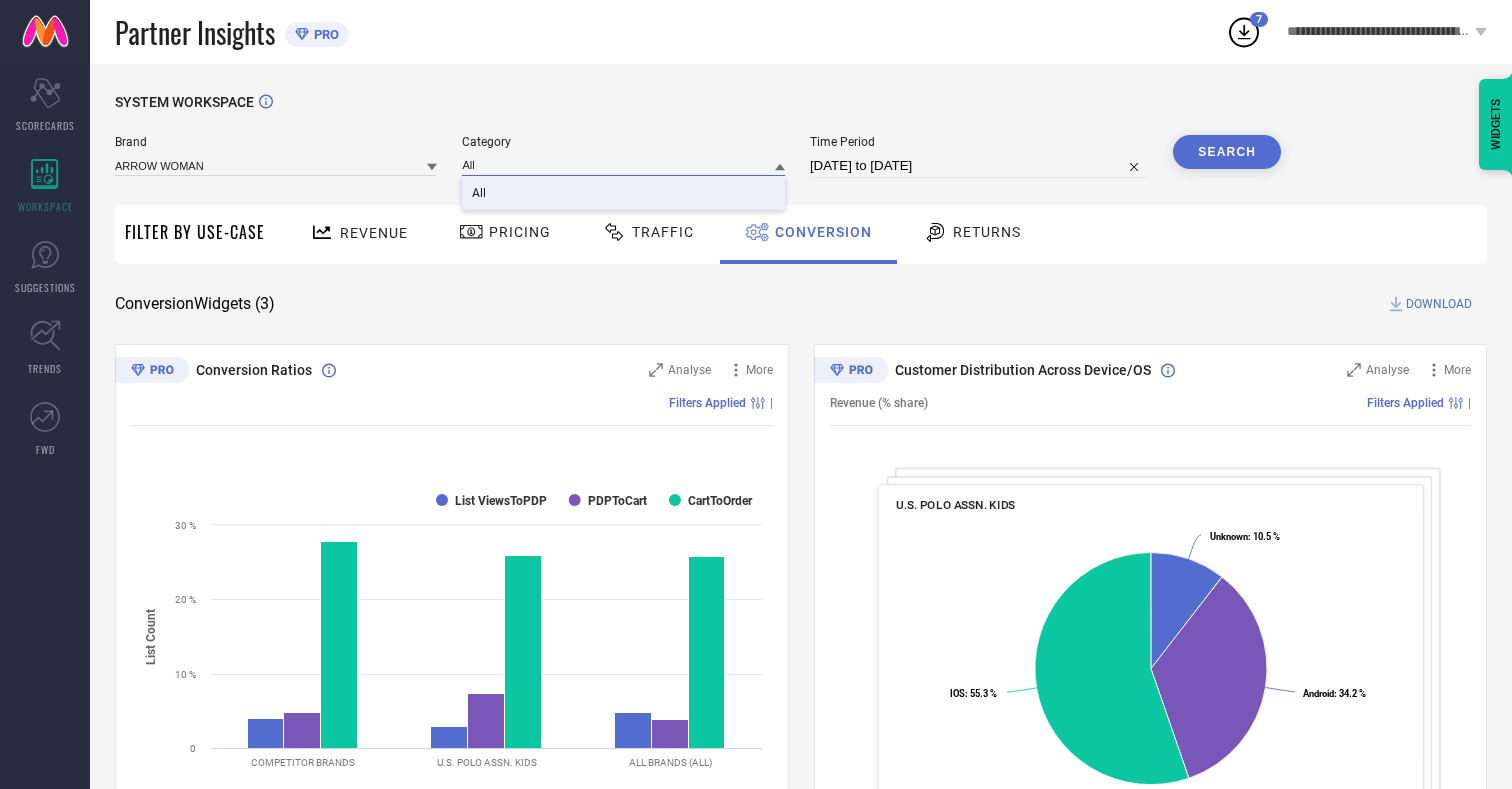 type on "All" 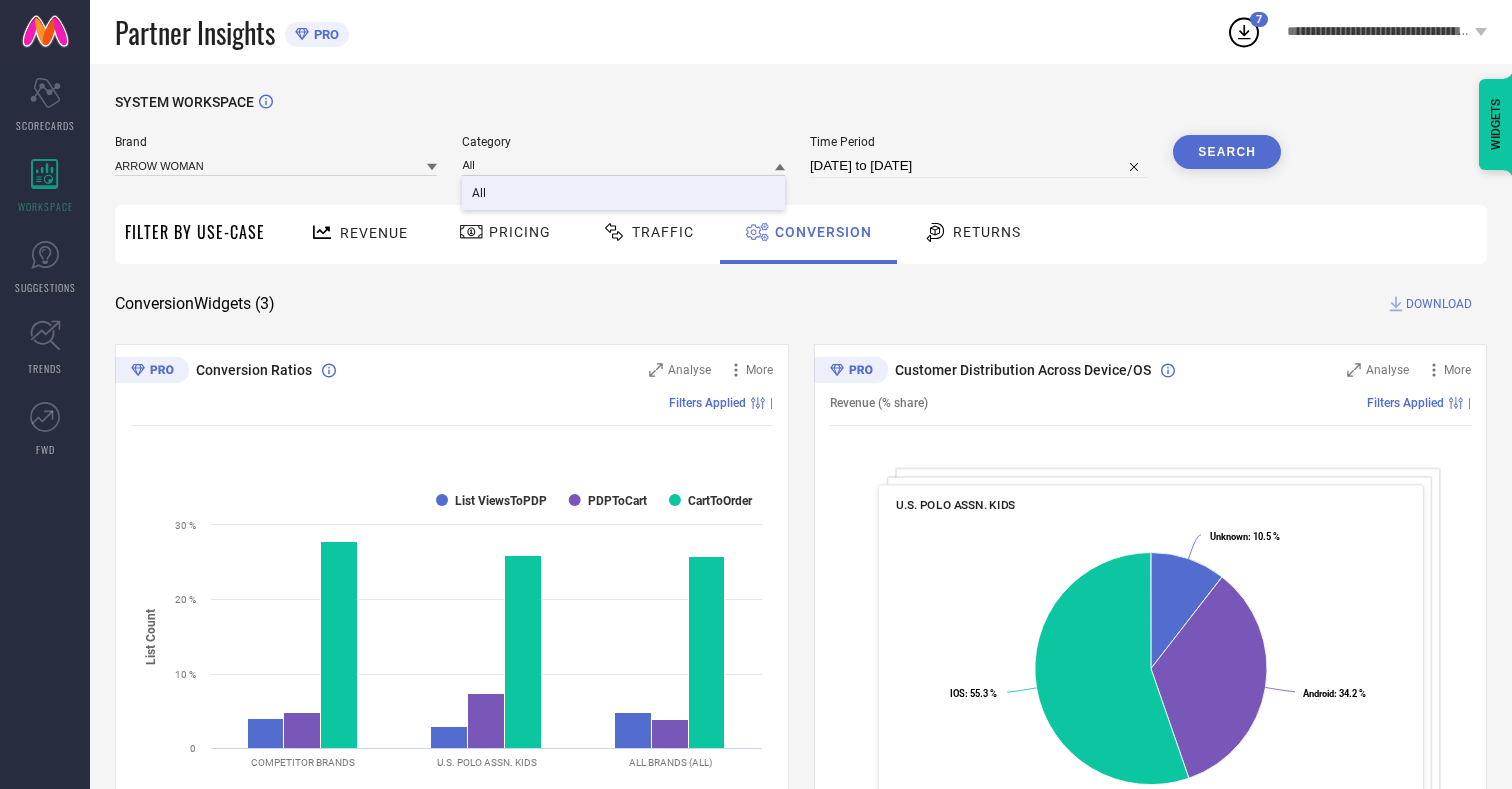 click on "All" at bounding box center (479, 193) 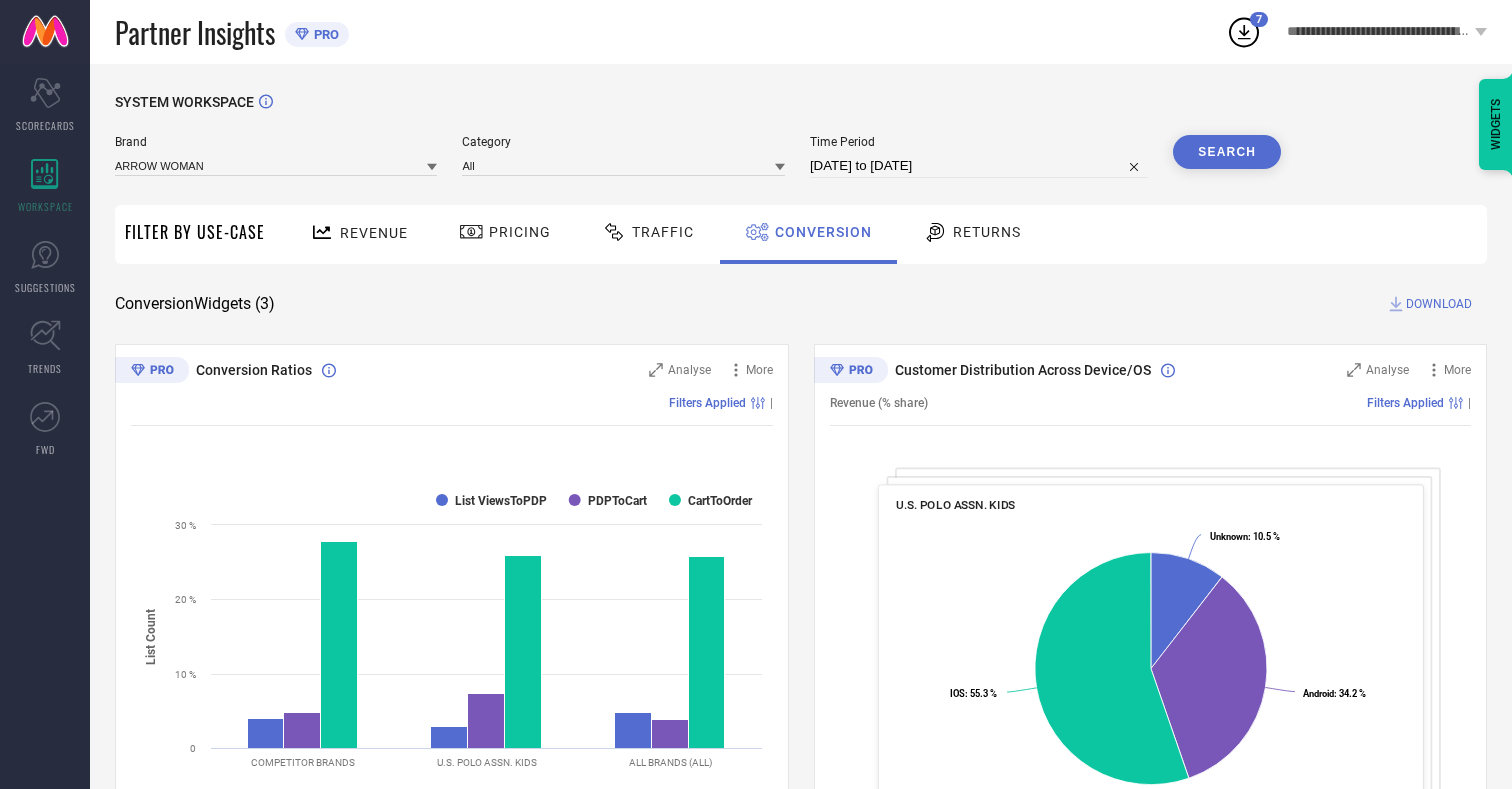 click on "Search" at bounding box center [1227, 152] 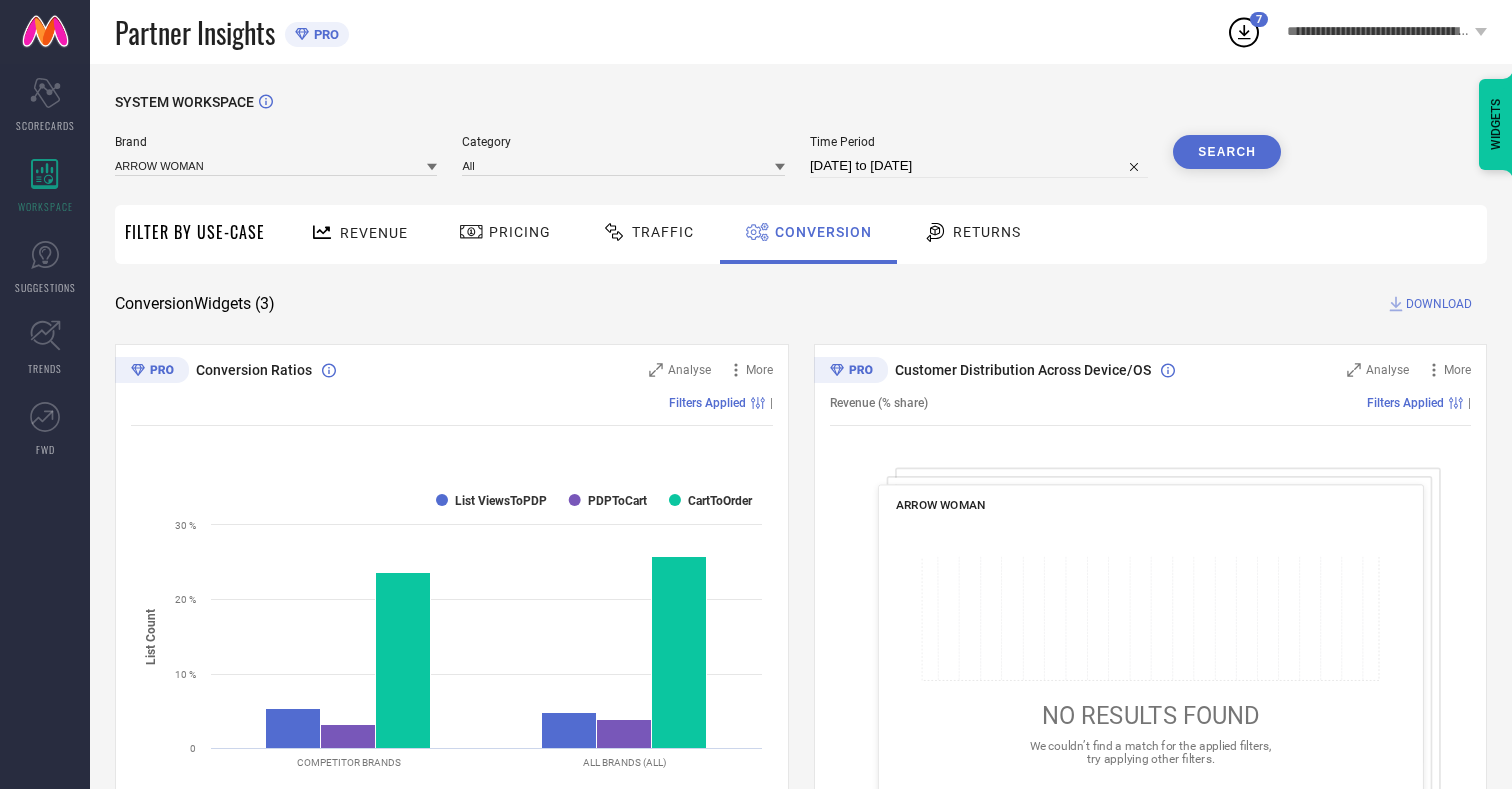 click on "DOWNLOAD" at bounding box center (1439, 304) 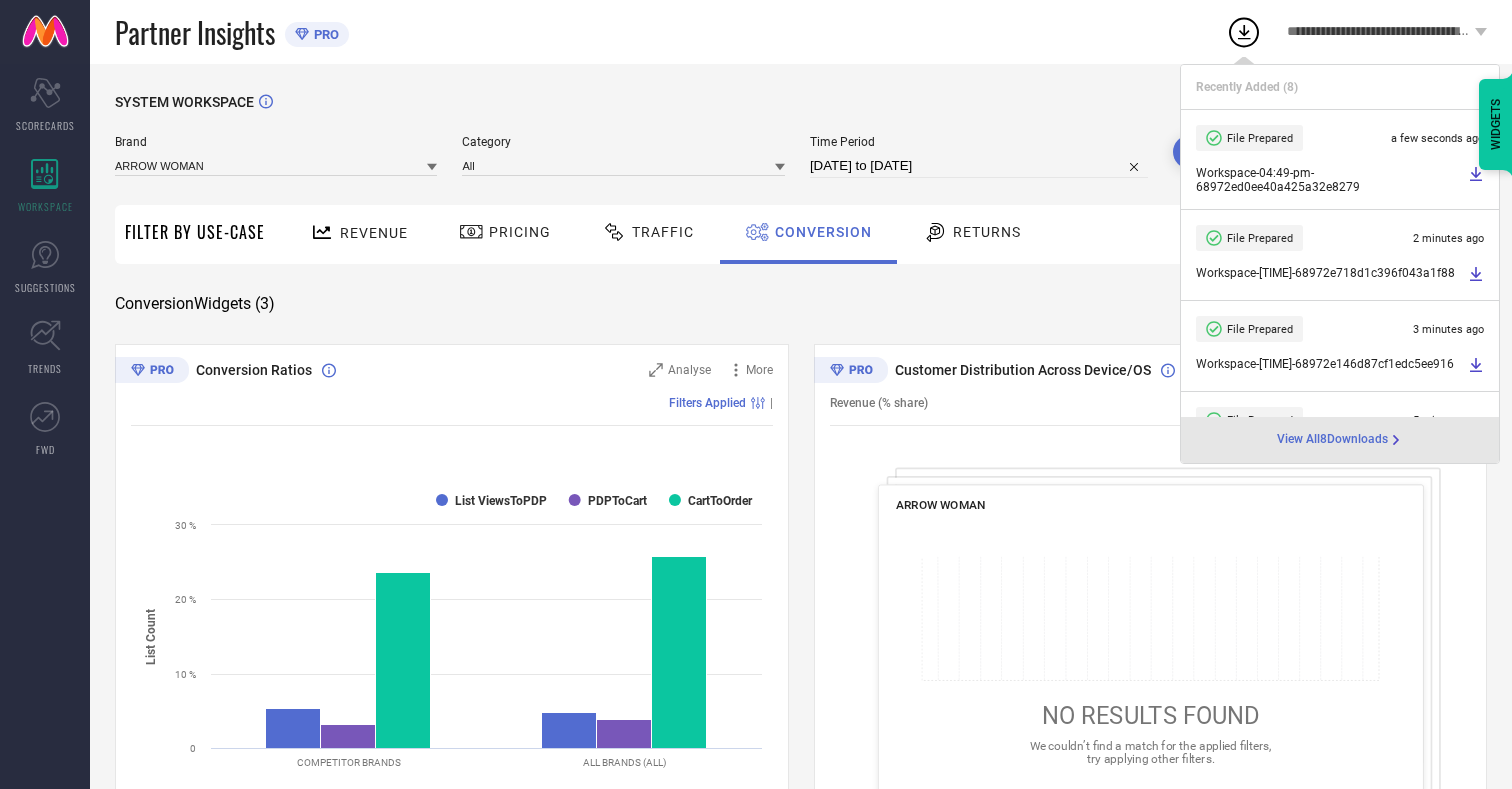 click on "Conversion" at bounding box center (823, 232) 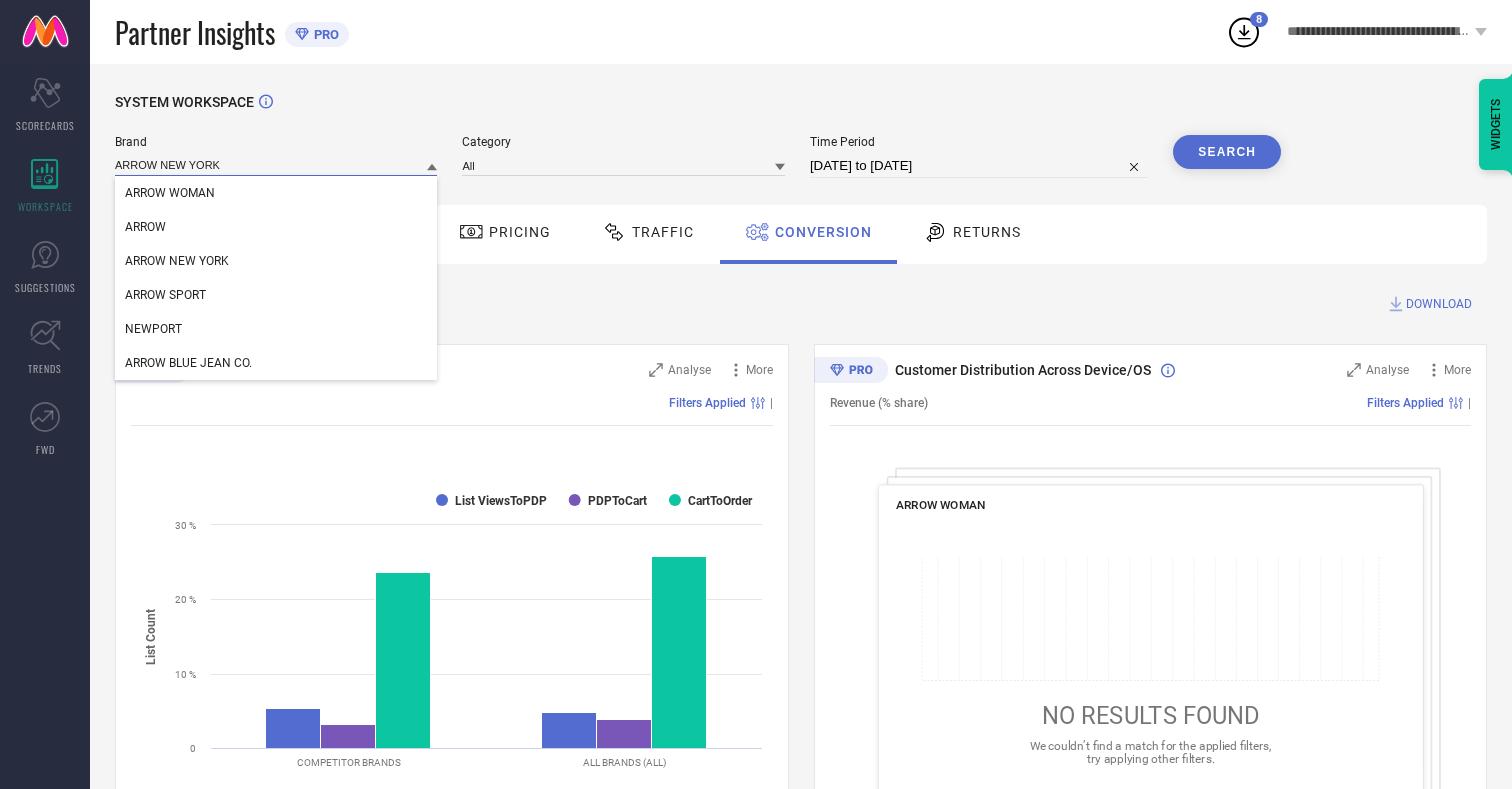 type on "ARROW NEW YORK" 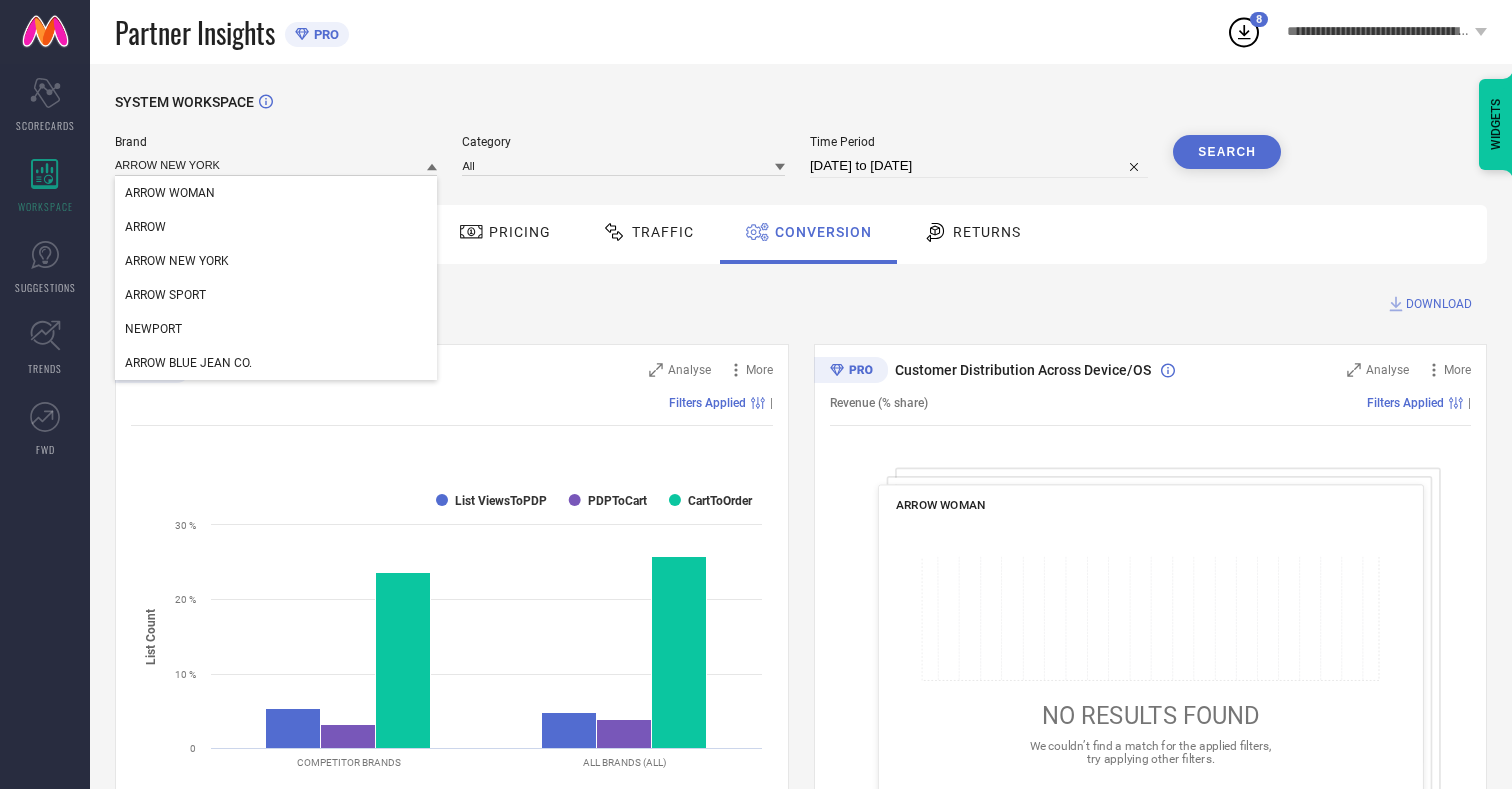click on "ARROW NEW YORK" at bounding box center (177, 261) 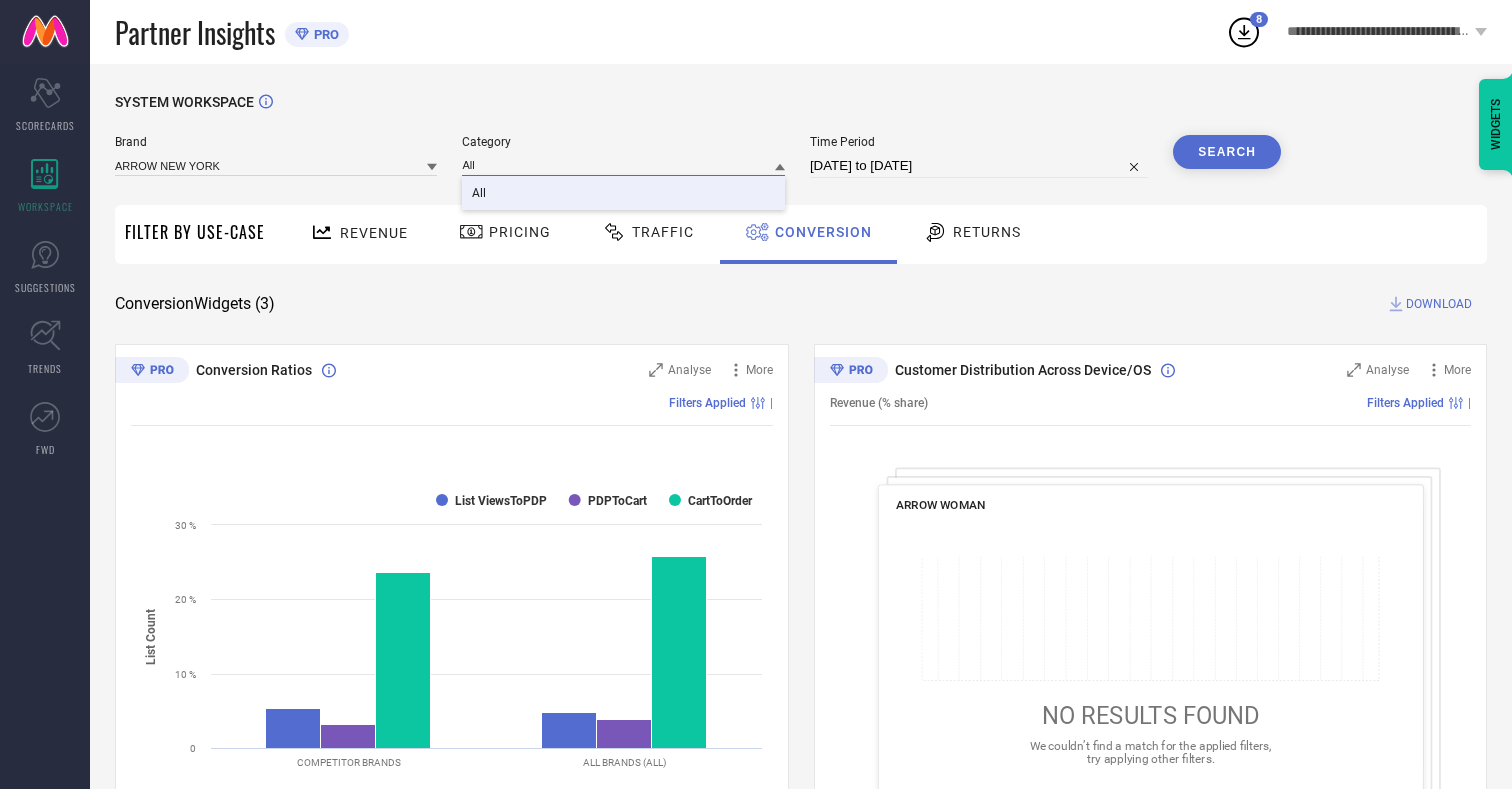 type on "All" 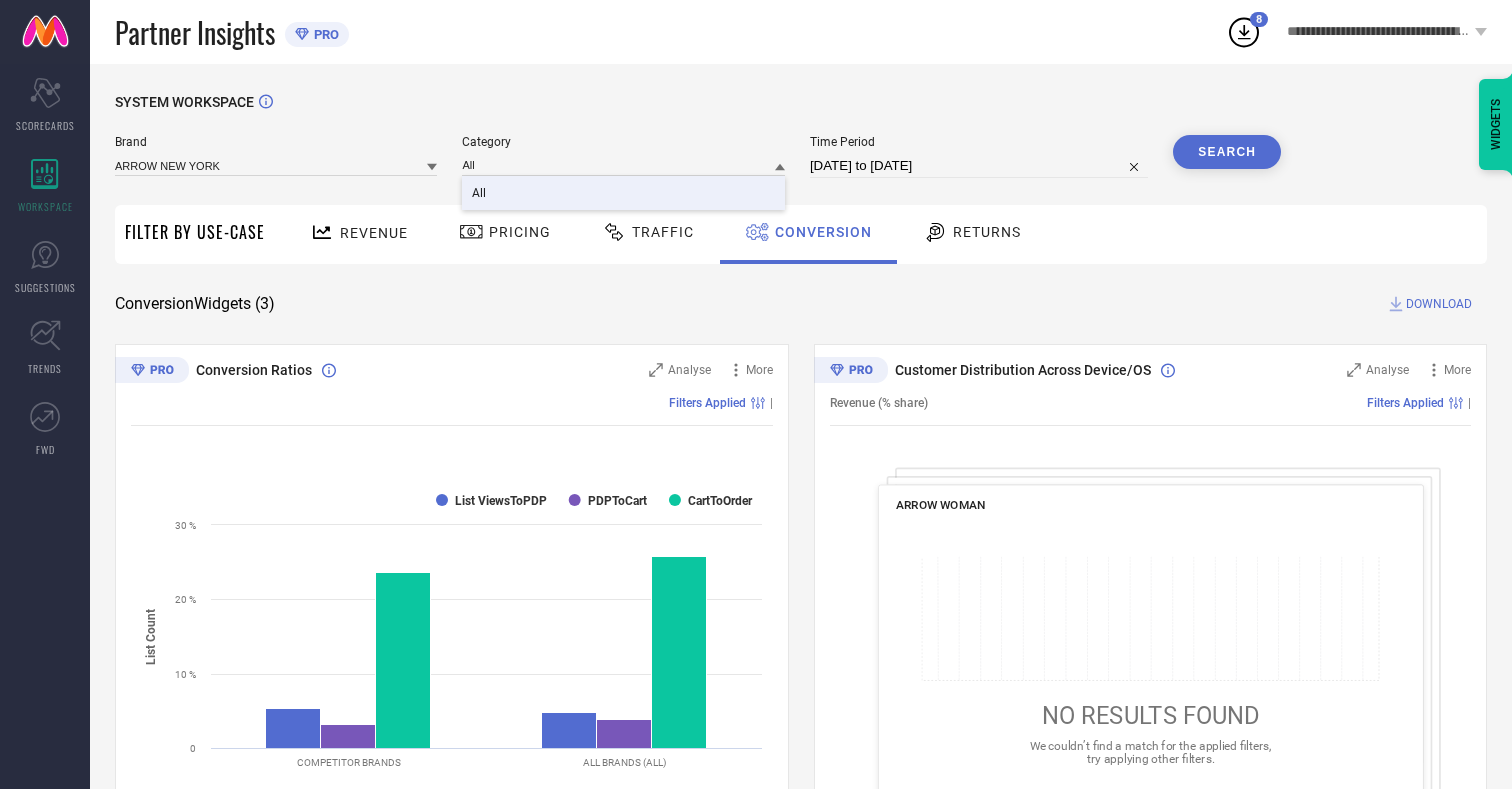 click on "All" at bounding box center [479, 193] 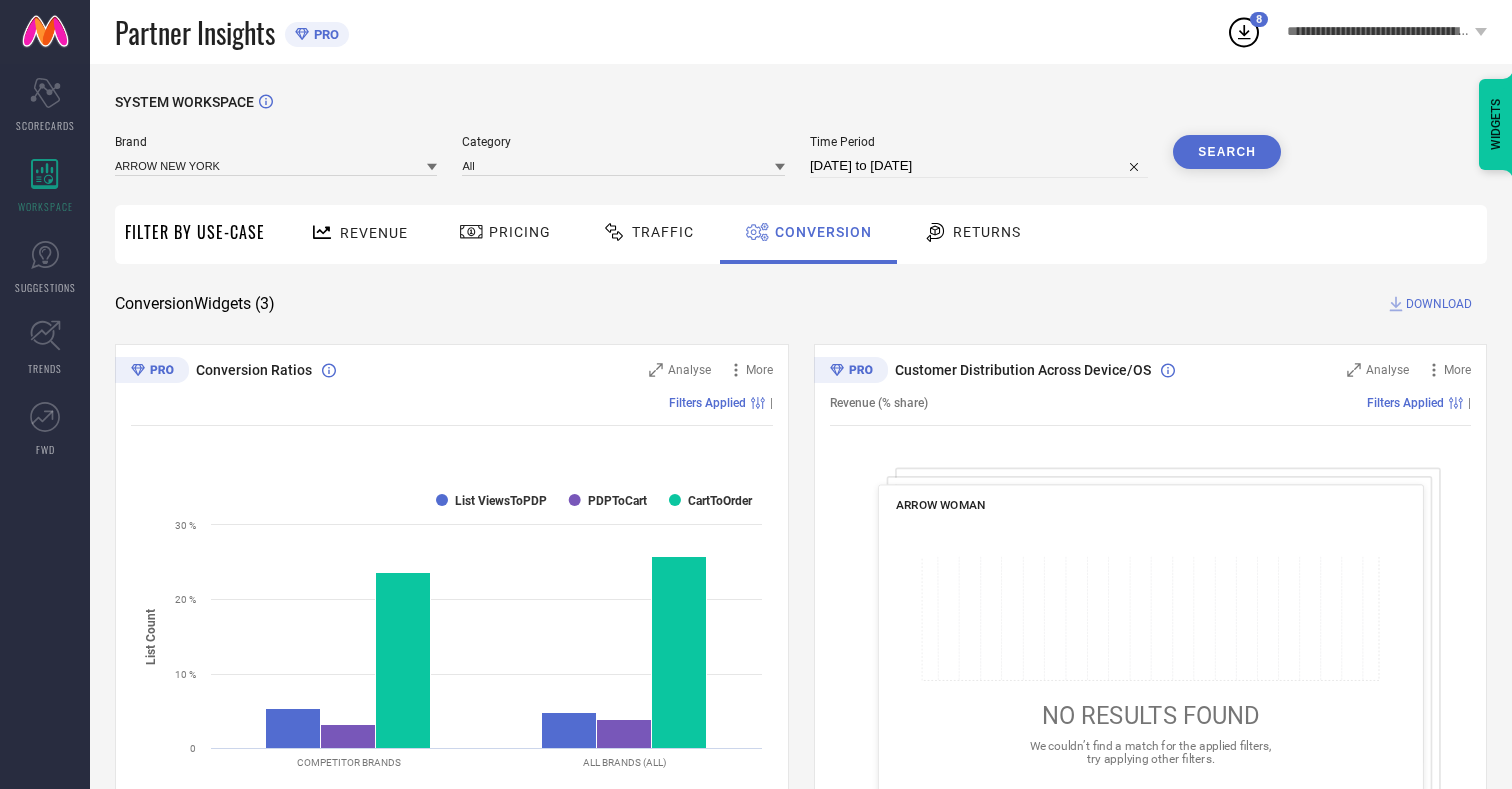 click on "Search" at bounding box center [1227, 152] 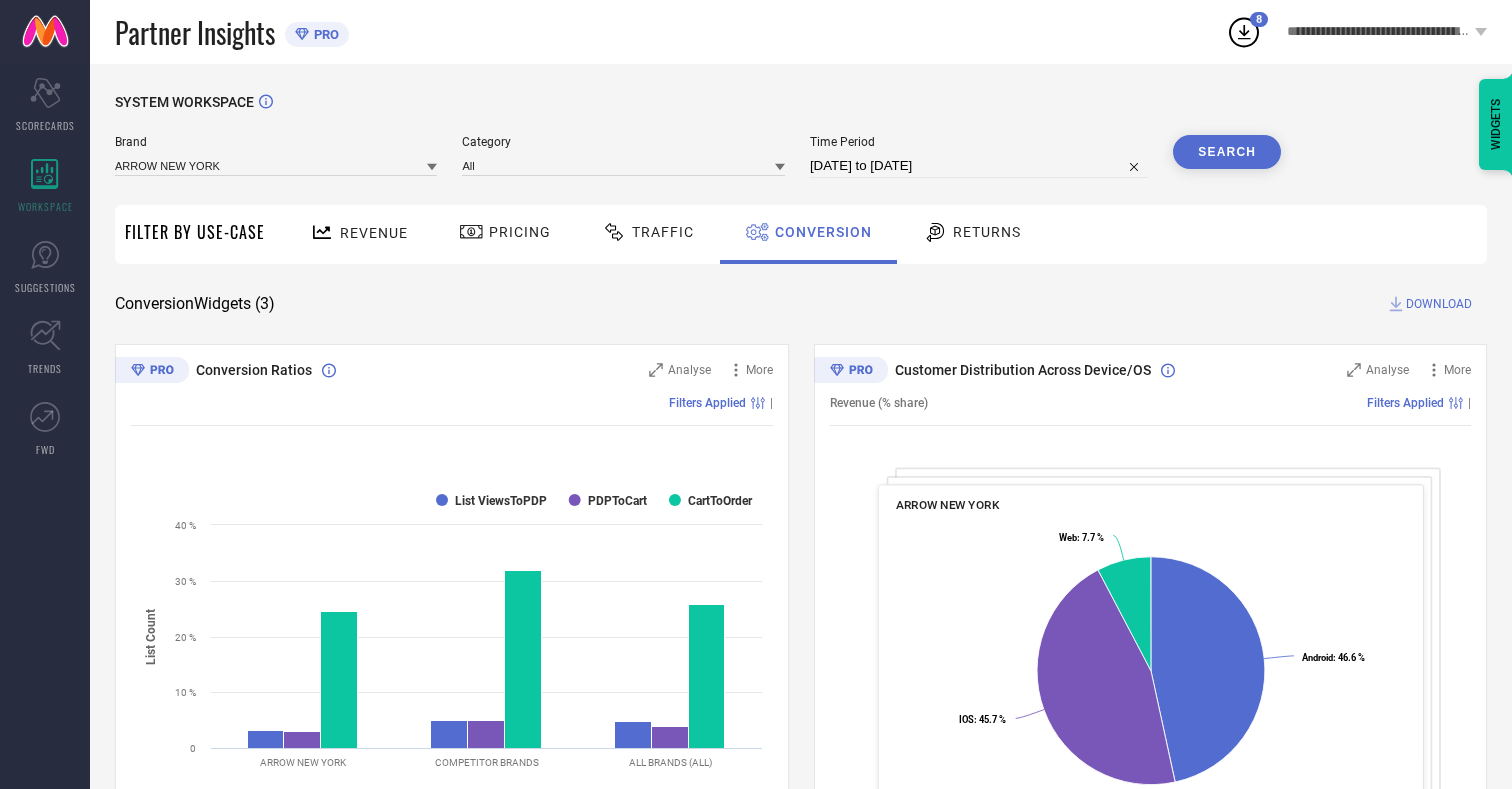 click on "DOWNLOAD" at bounding box center (1439, 304) 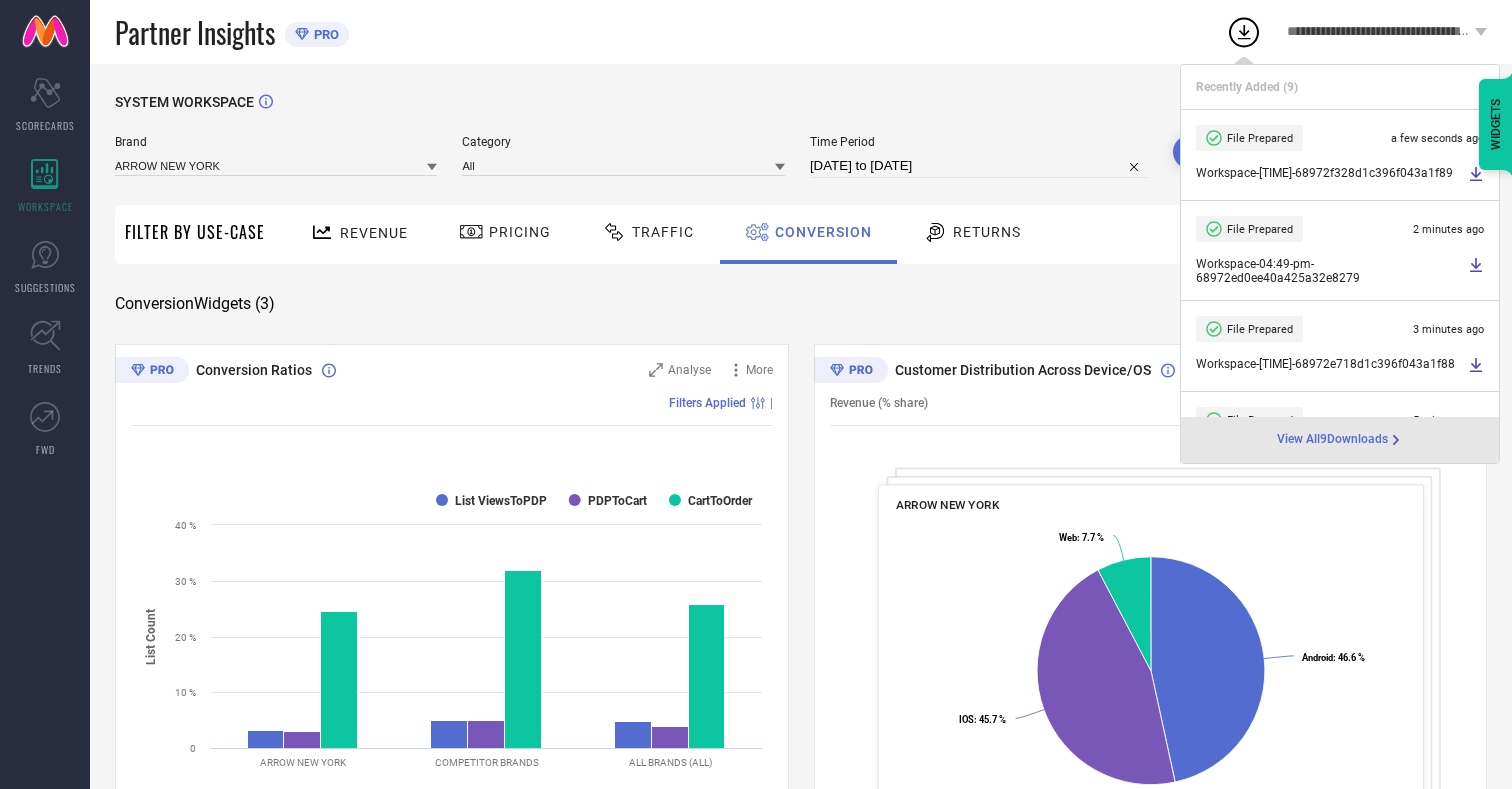 click on "Conversion" at bounding box center [823, 232] 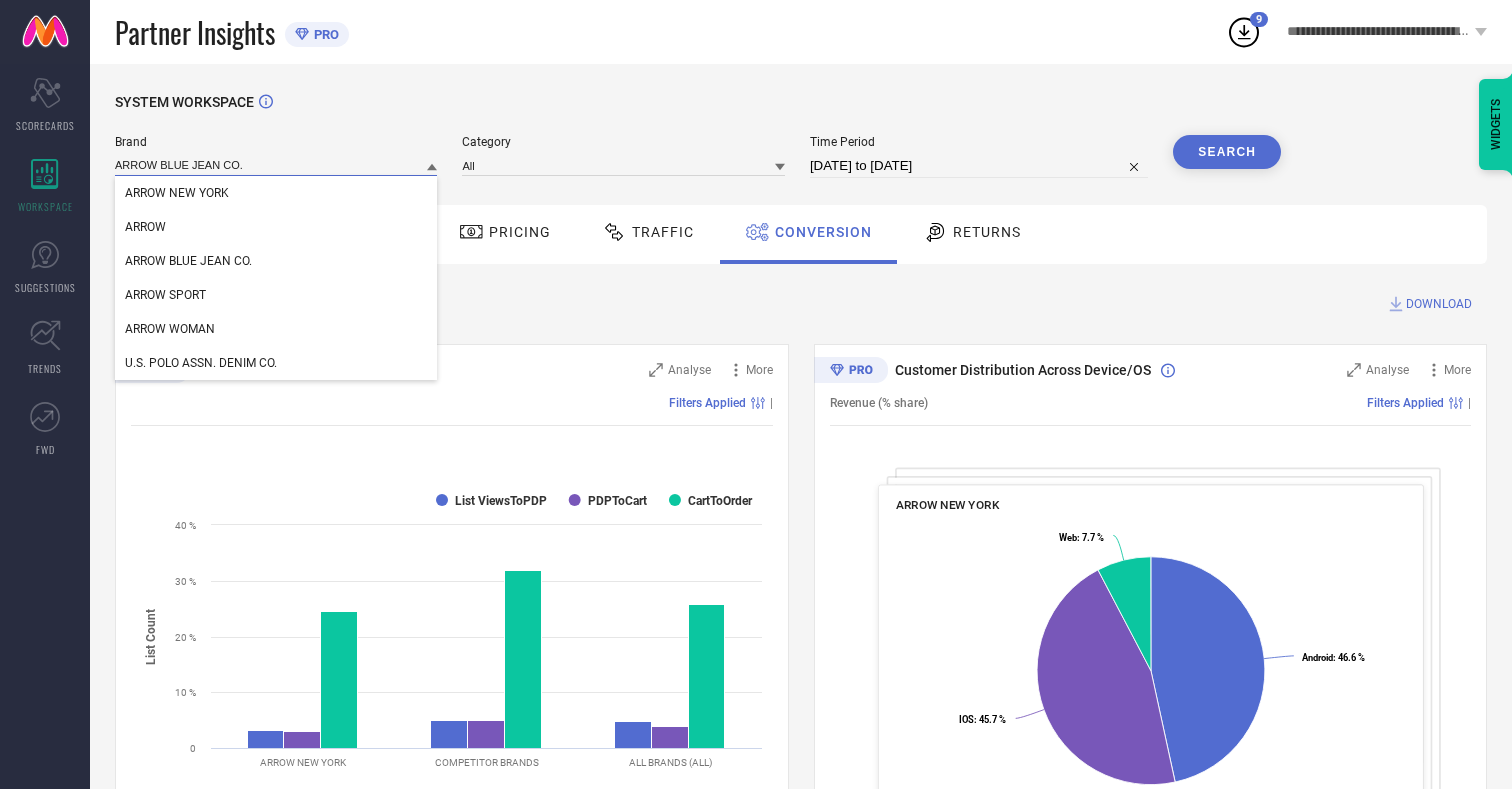 type on "ARROW BLUE JEAN CO." 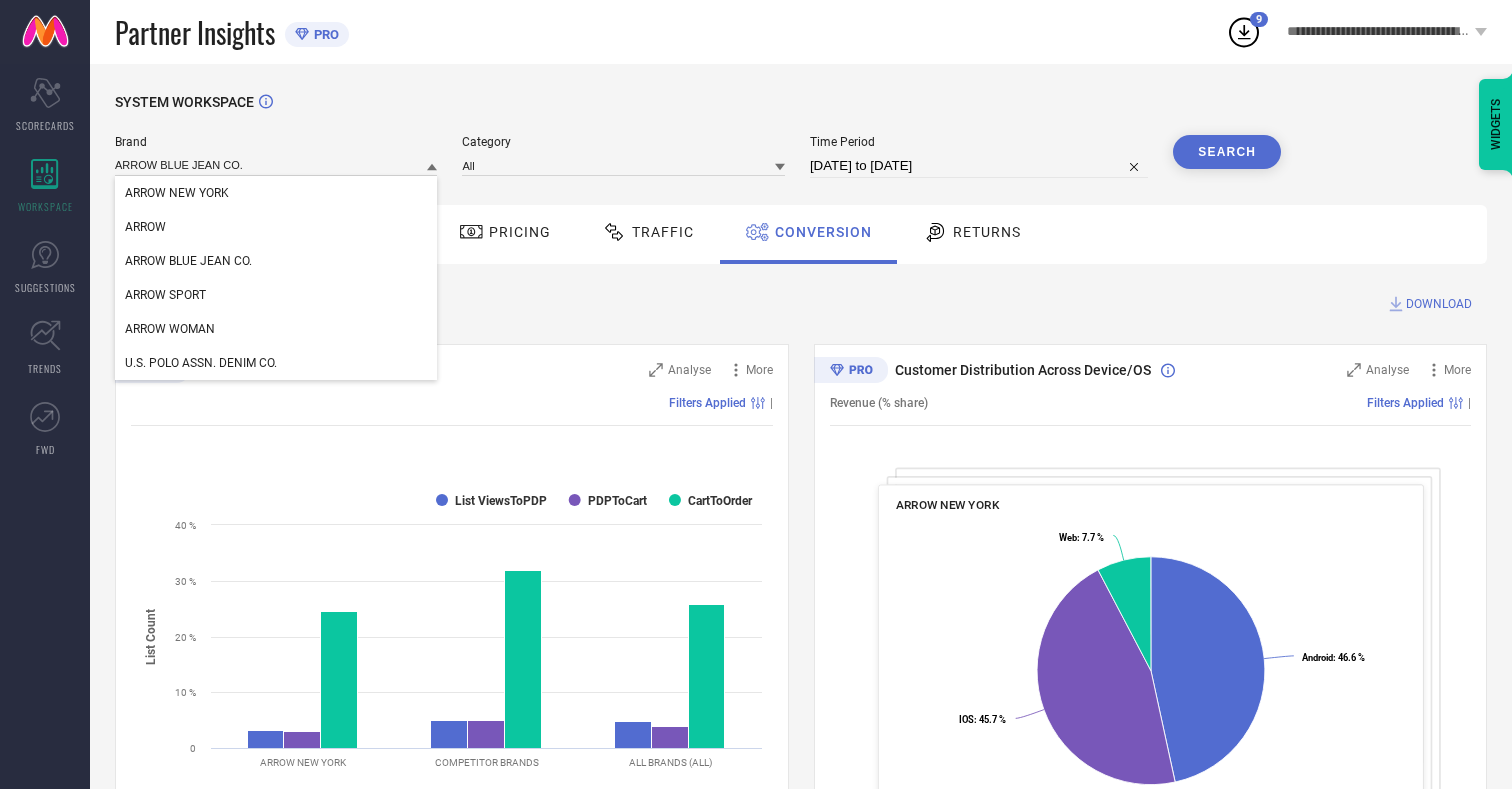 click on "ARROW BLUE JEAN CO." at bounding box center (188, 261) 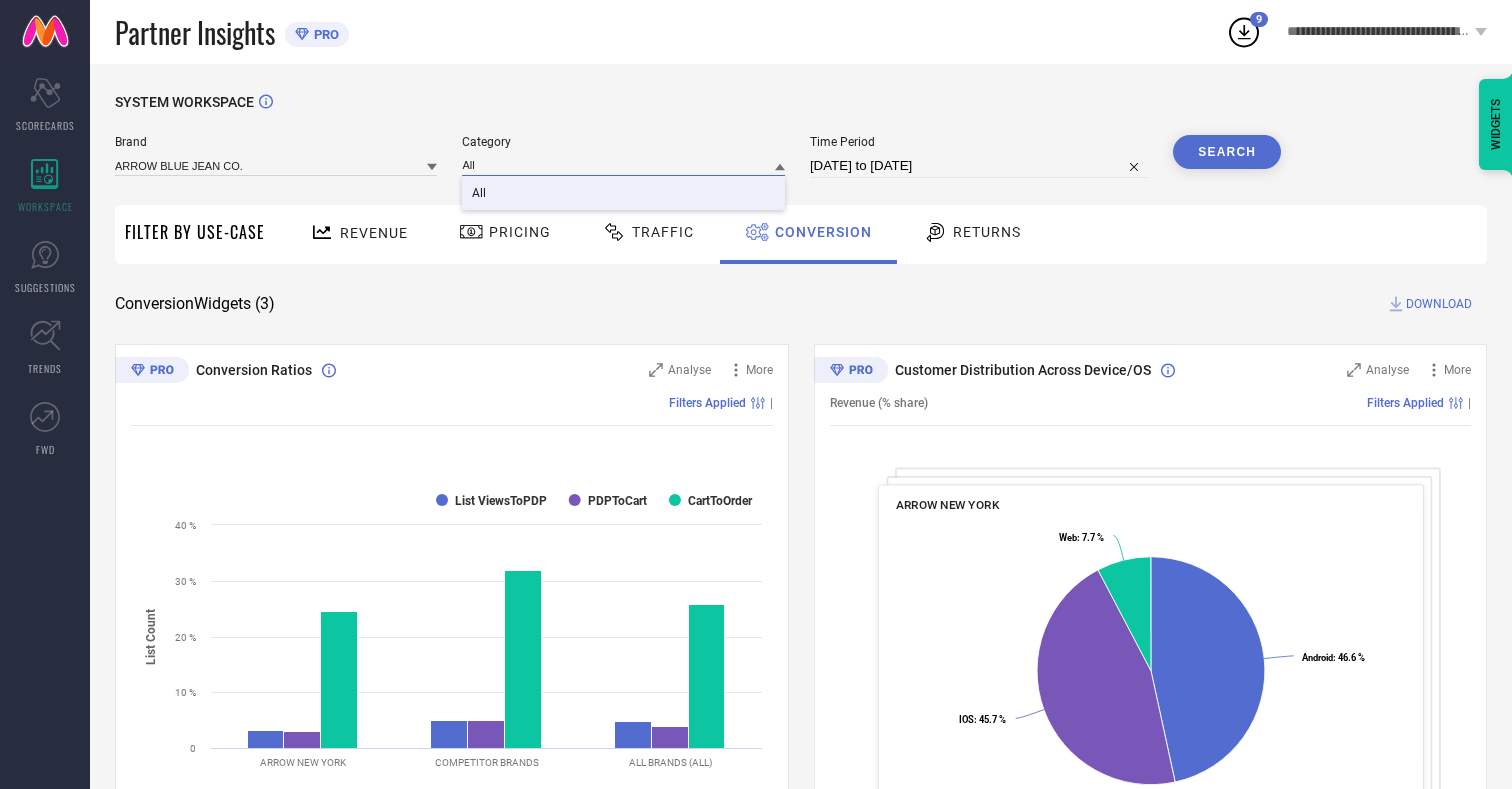 type on "All" 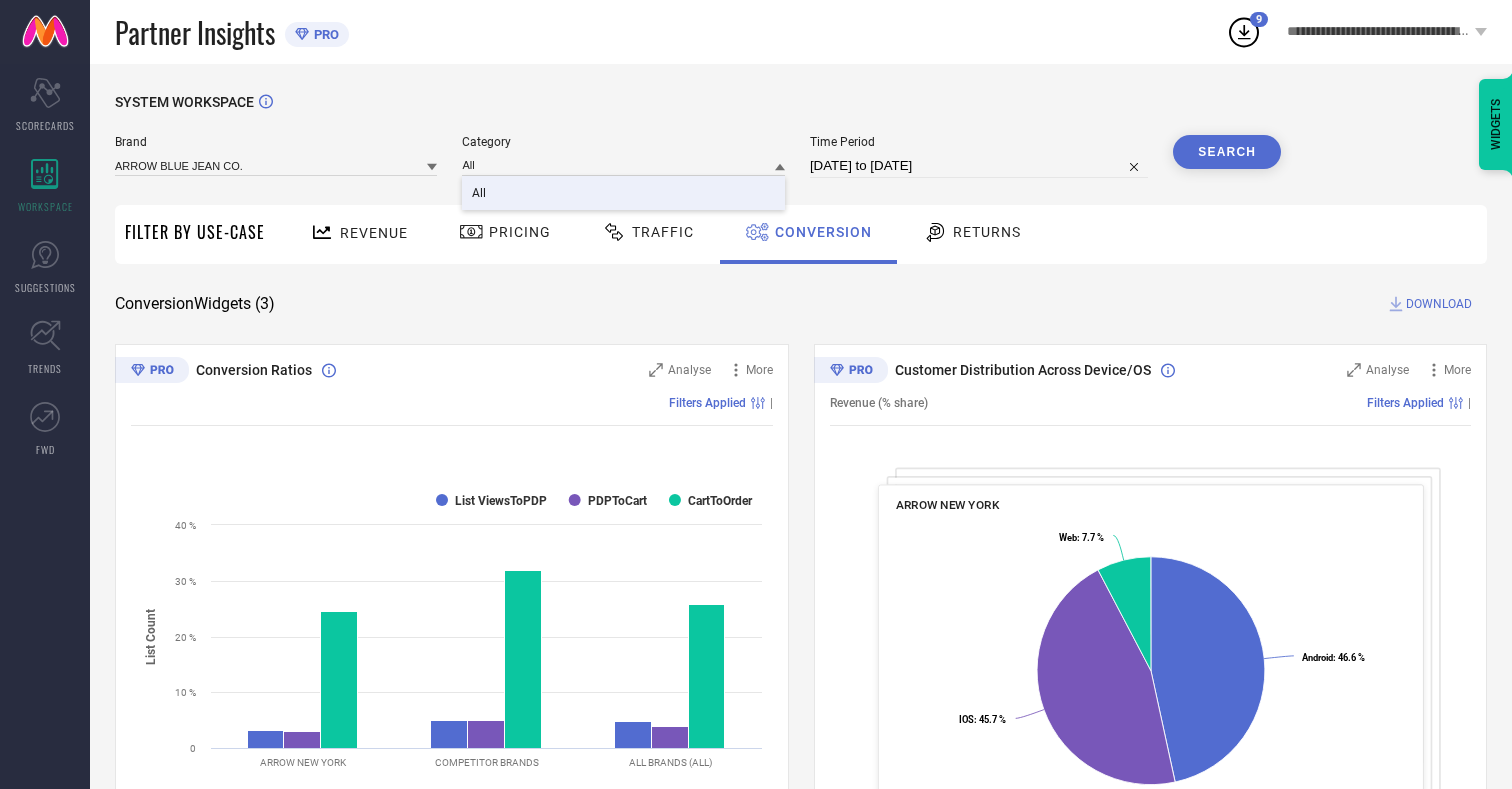 click on "All" at bounding box center (479, 193) 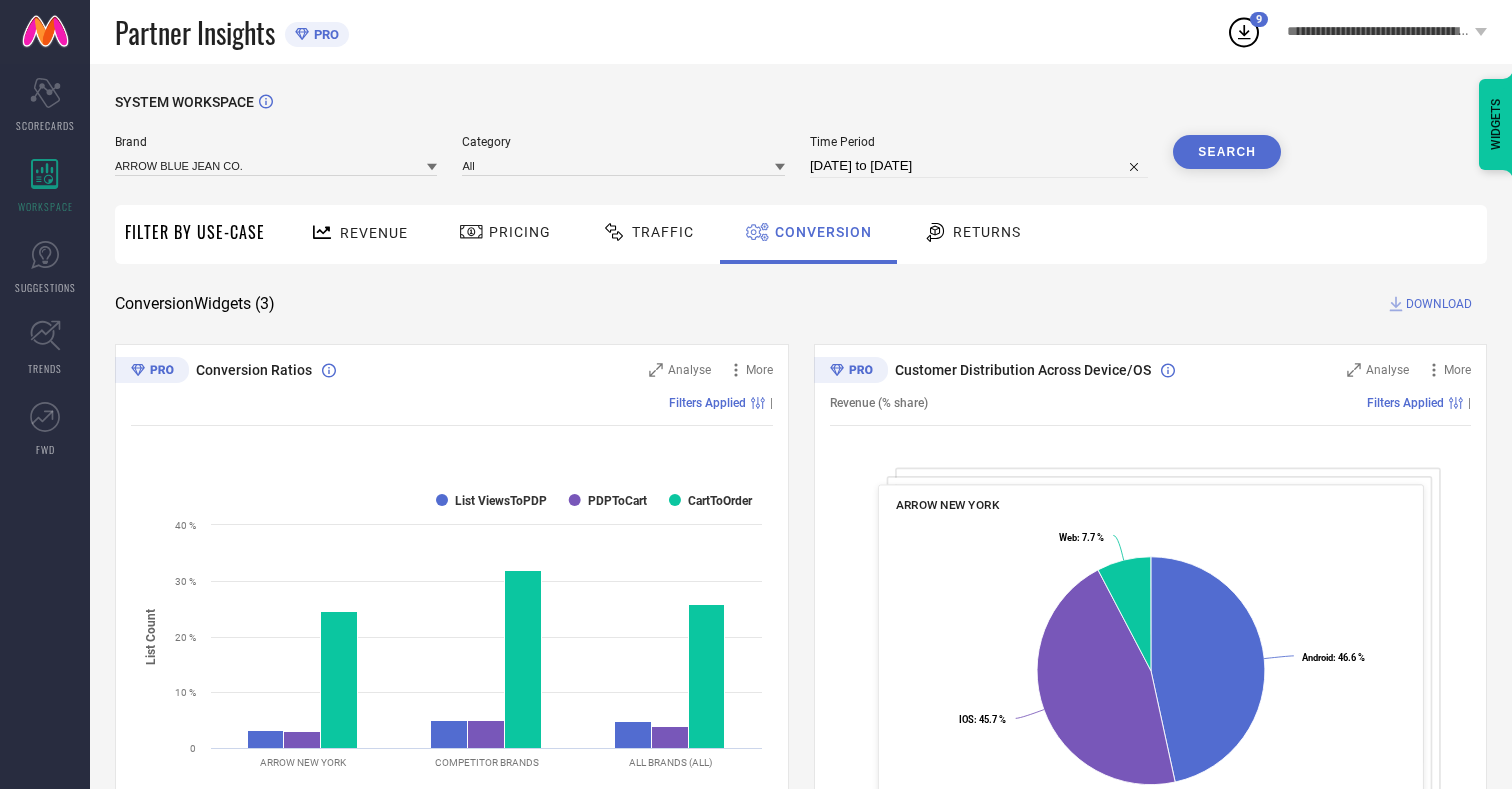 click on "Search" at bounding box center [1227, 152] 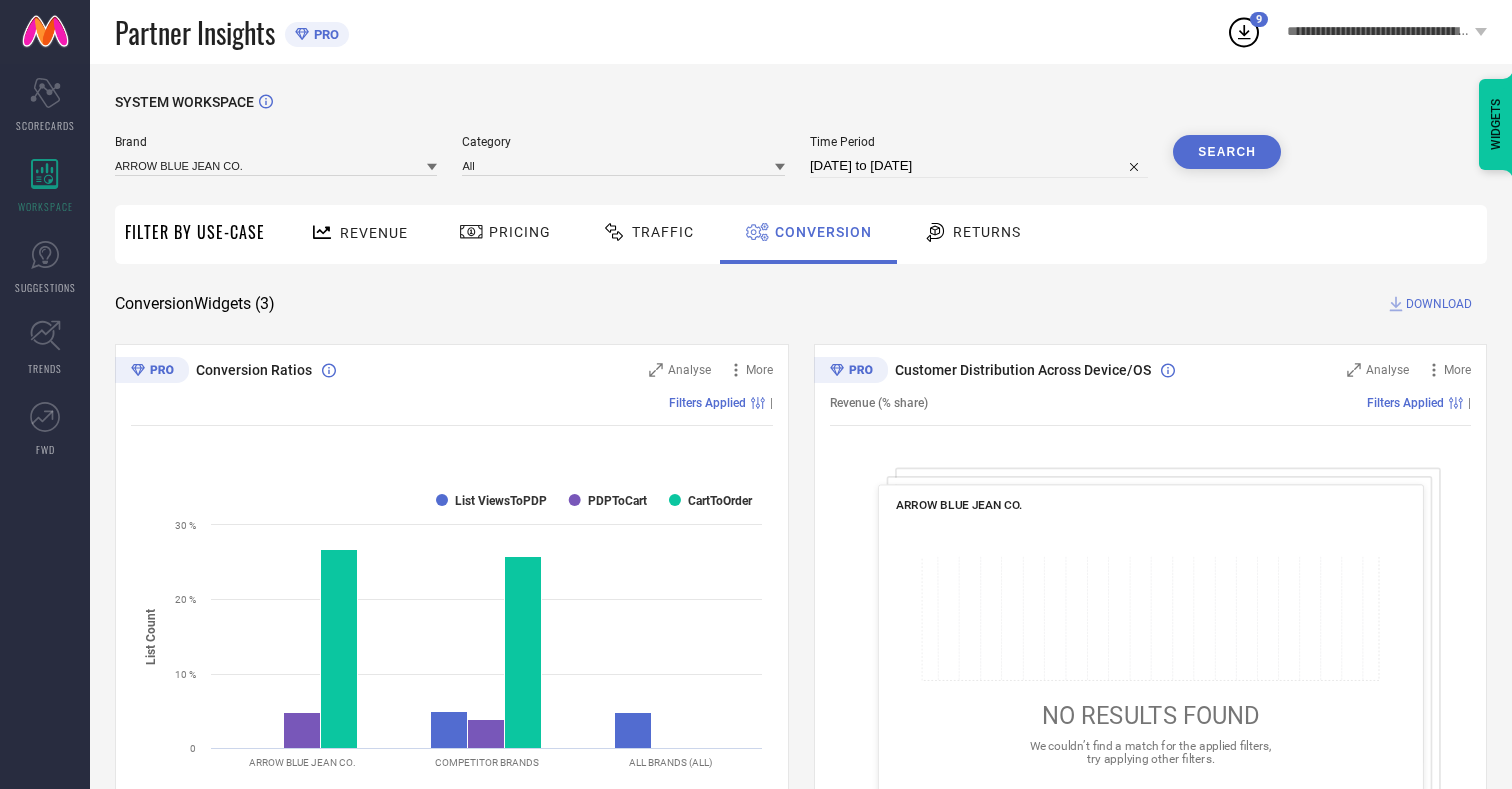 click on "DOWNLOAD" at bounding box center (1439, 304) 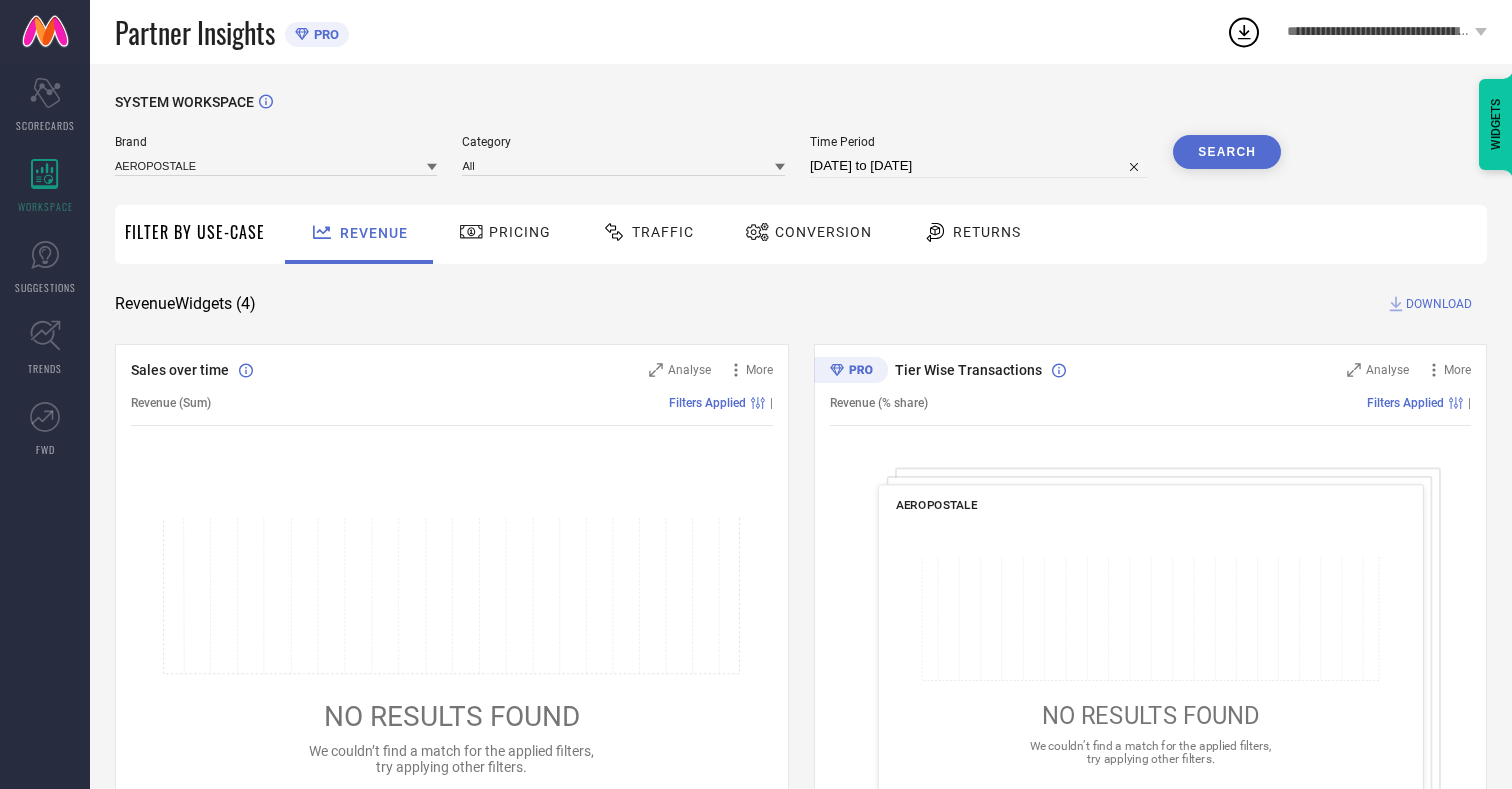 scroll, scrollTop: 0, scrollLeft: 0, axis: both 